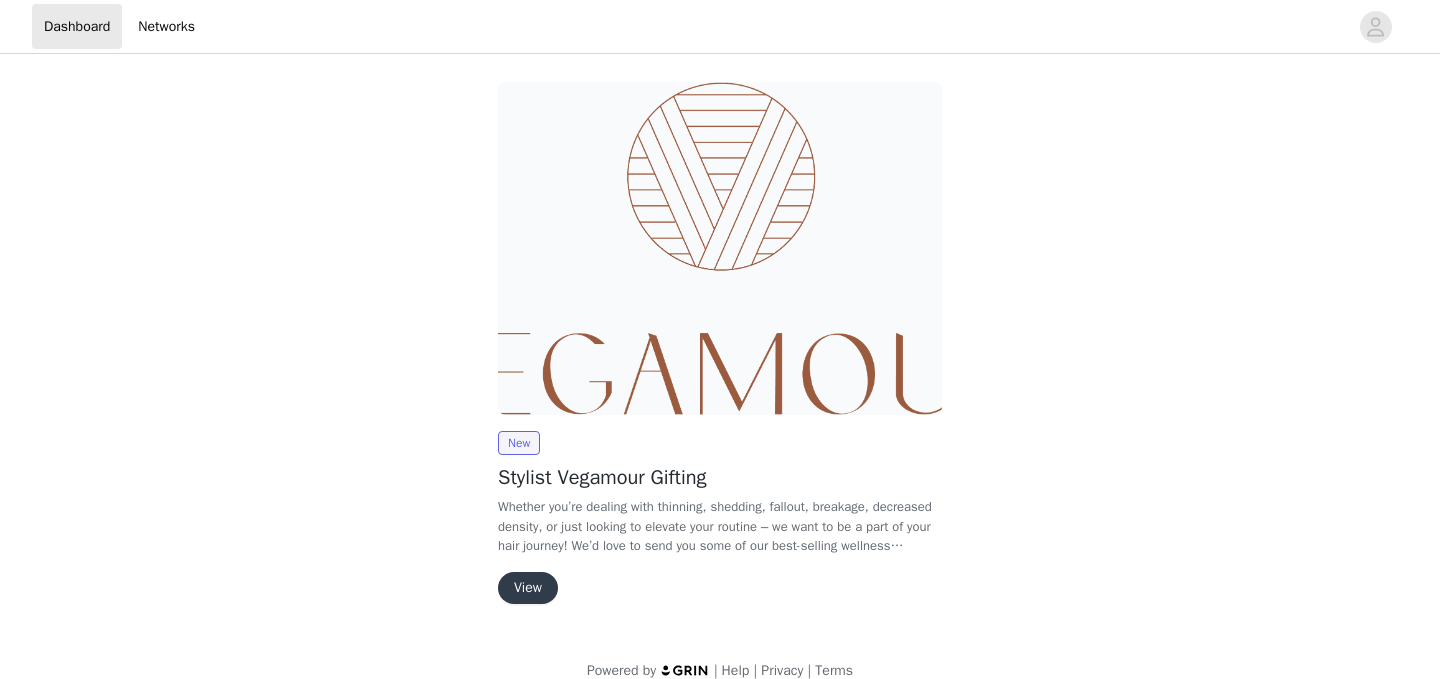 scroll, scrollTop: 0, scrollLeft: 0, axis: both 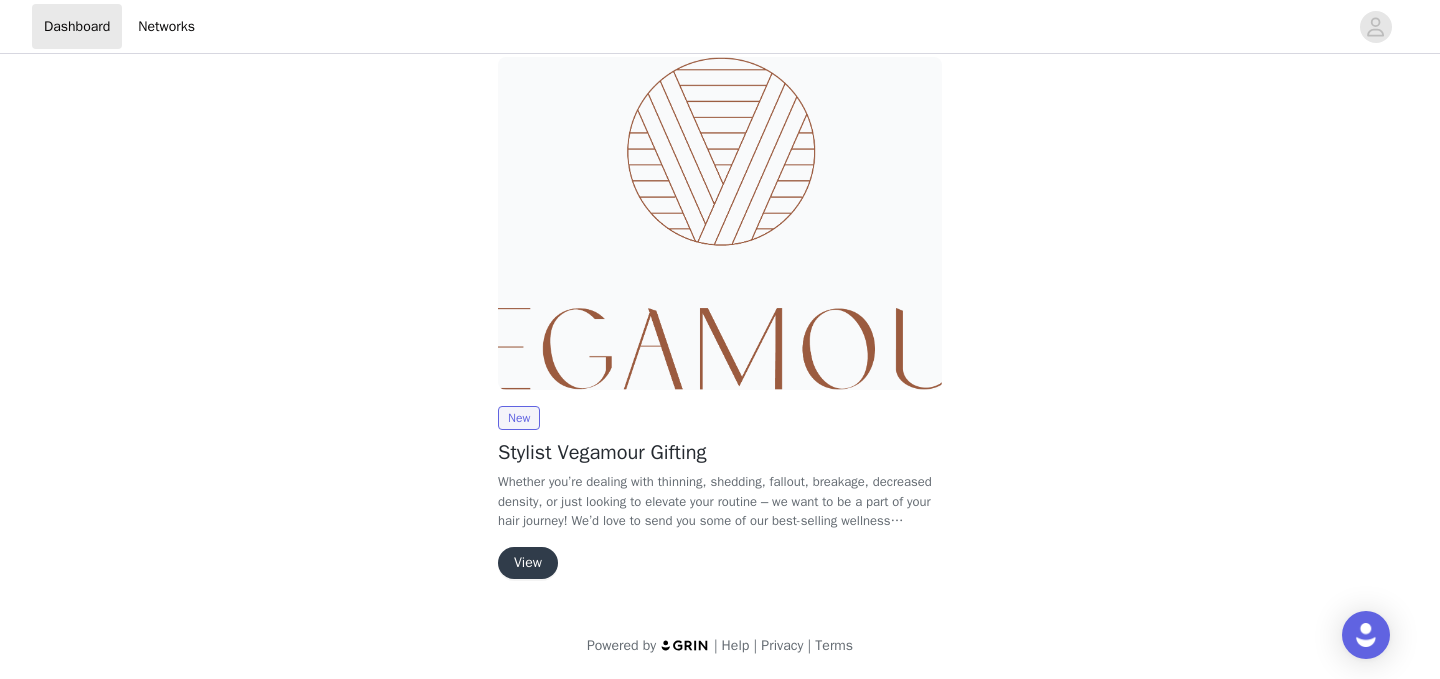click on "View" at bounding box center (528, 563) 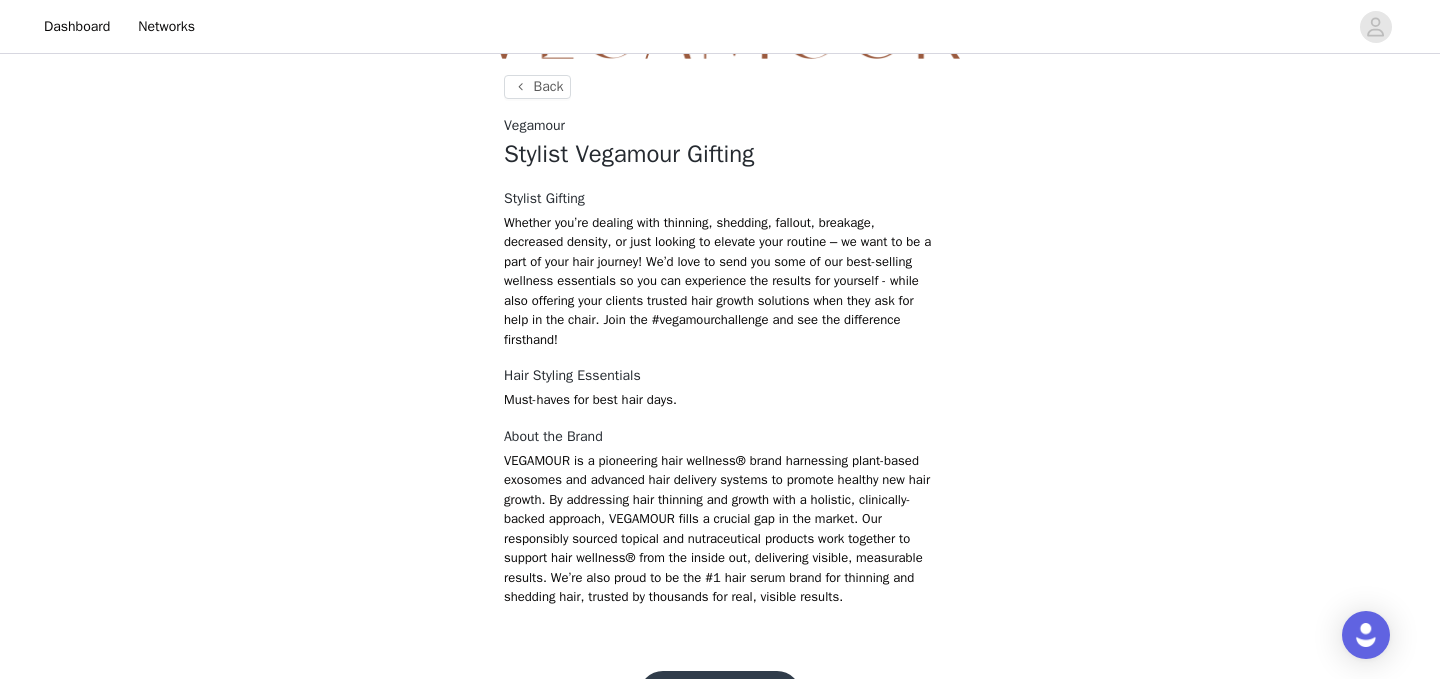 scroll, scrollTop: 339, scrollLeft: 0, axis: vertical 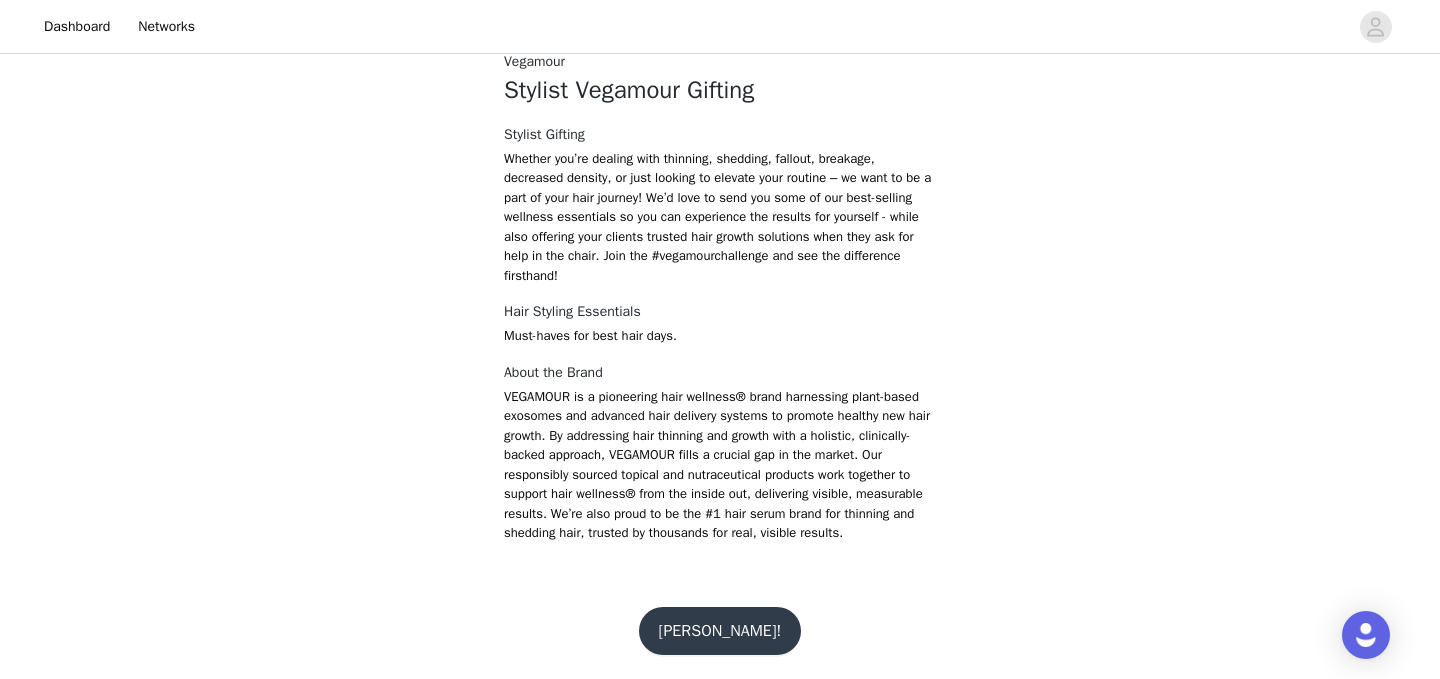 click on "[PERSON_NAME]!" at bounding box center [720, 631] 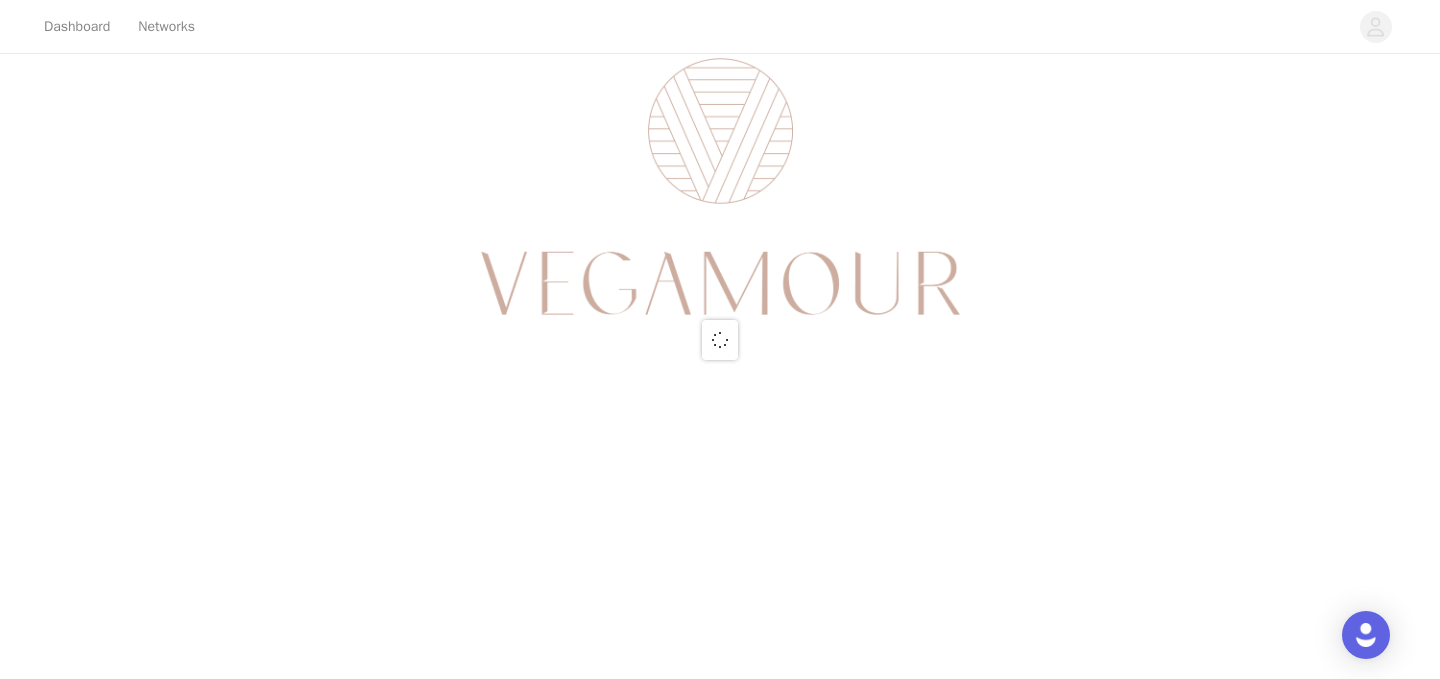 scroll, scrollTop: 0, scrollLeft: 0, axis: both 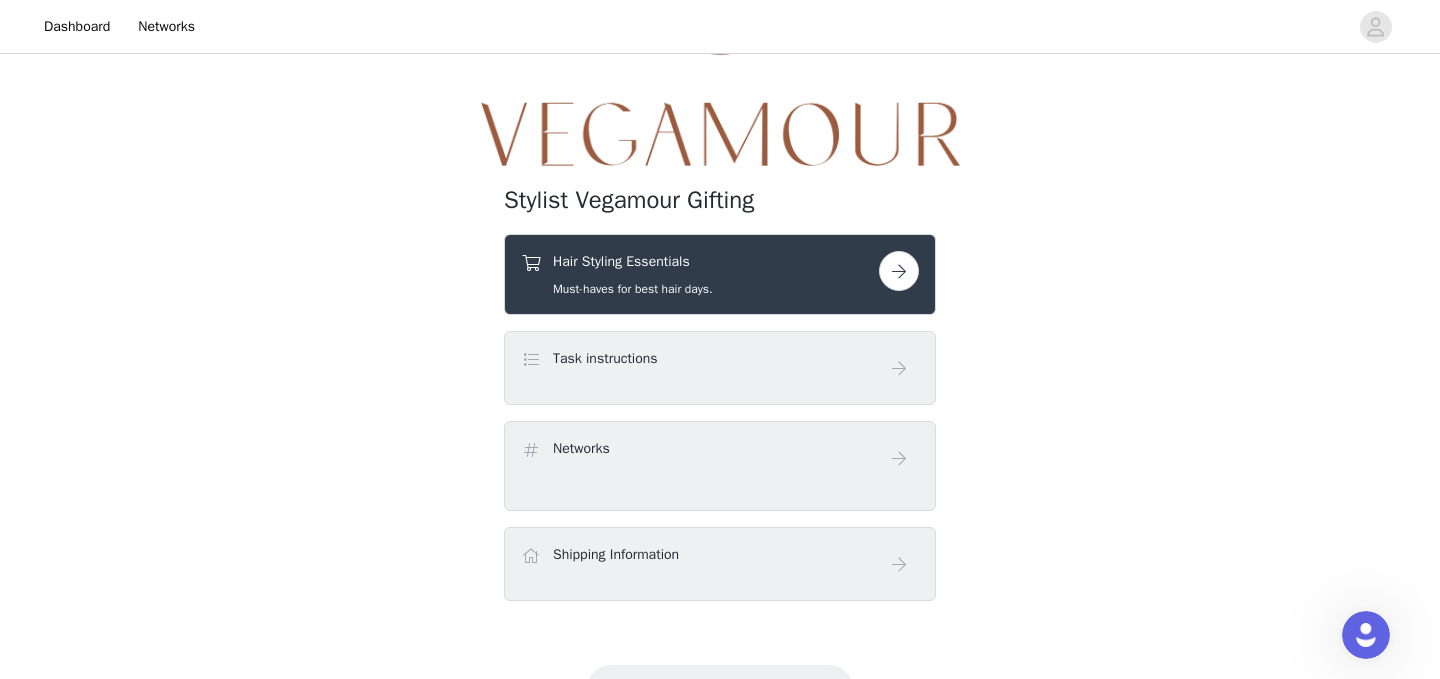 click at bounding box center [899, 271] 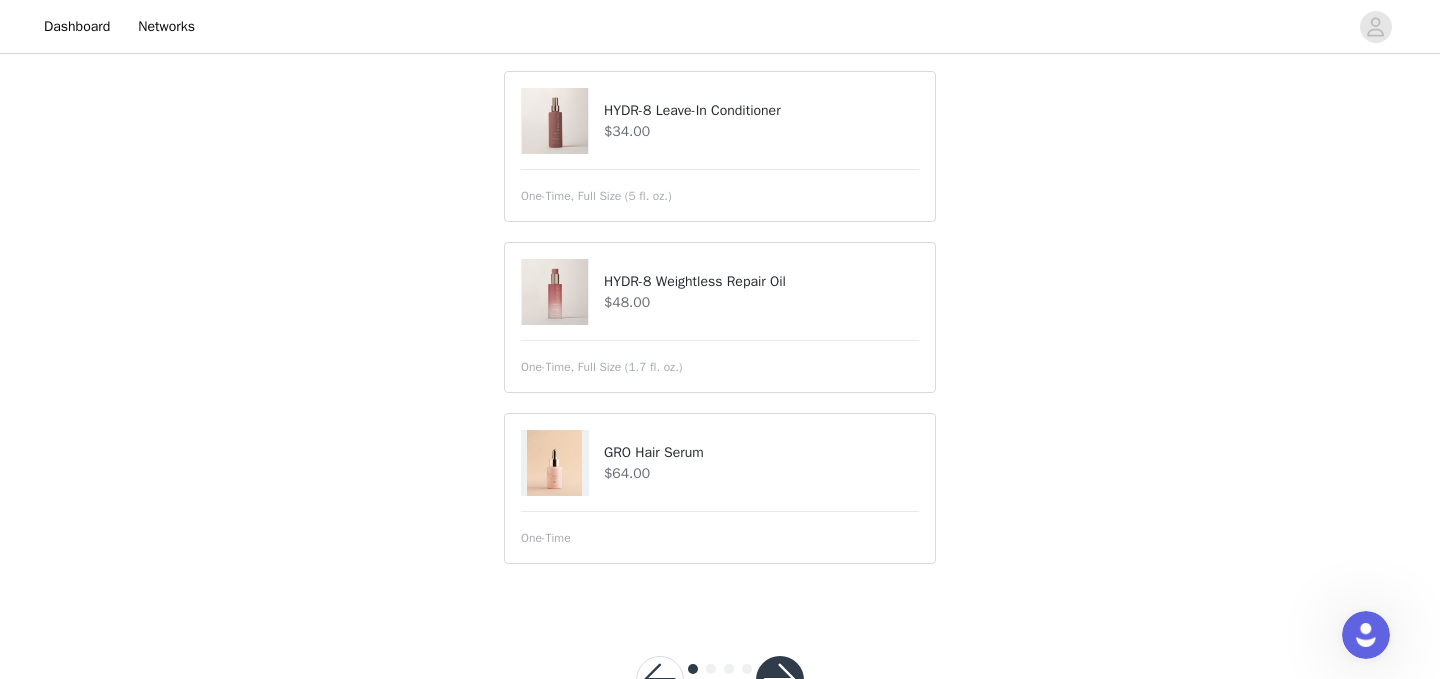scroll, scrollTop: 415, scrollLeft: 0, axis: vertical 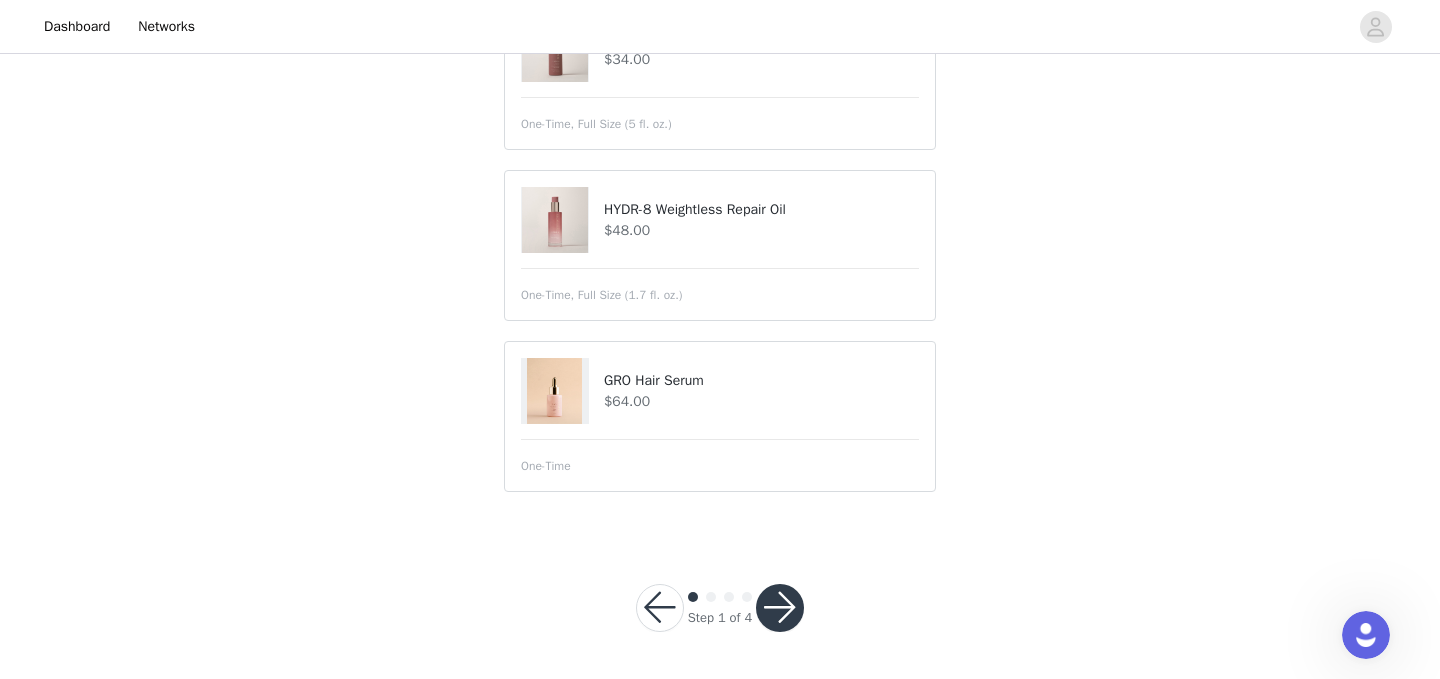 click on "$64.00" at bounding box center (761, 401) 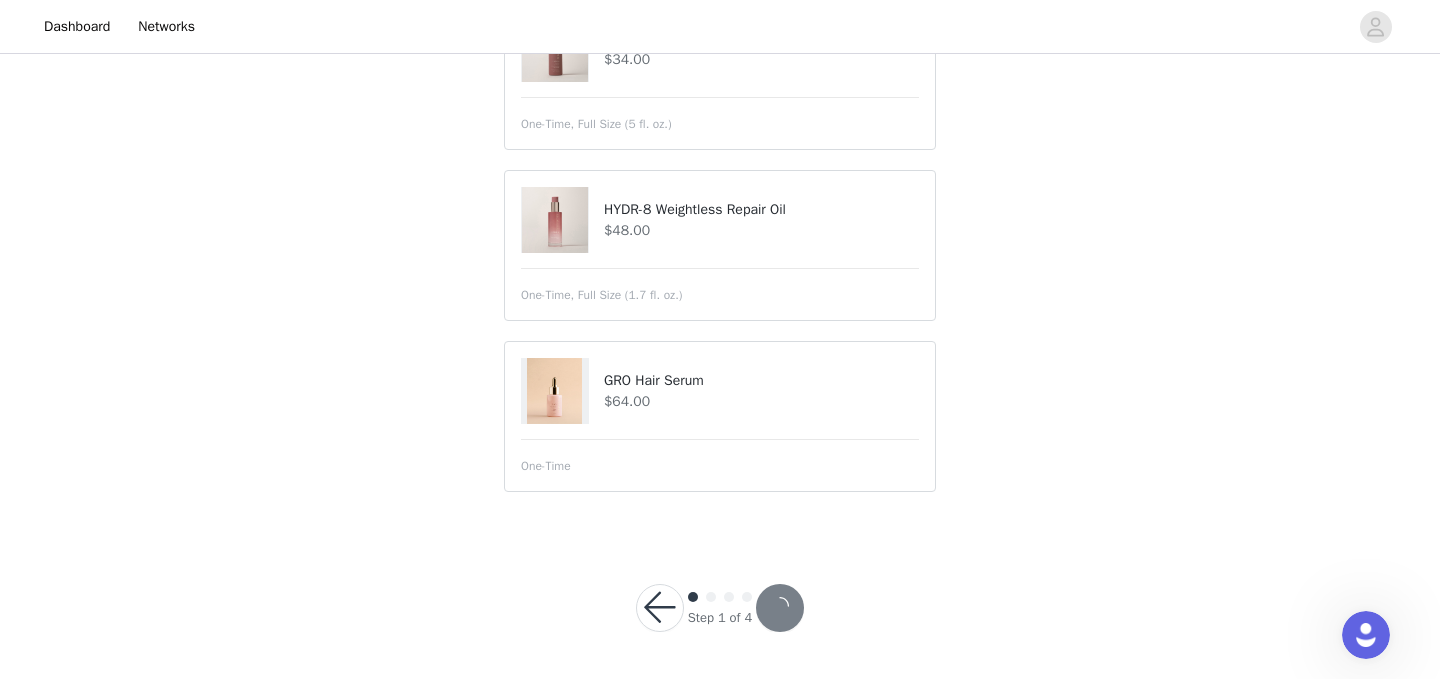 scroll, scrollTop: 0, scrollLeft: 0, axis: both 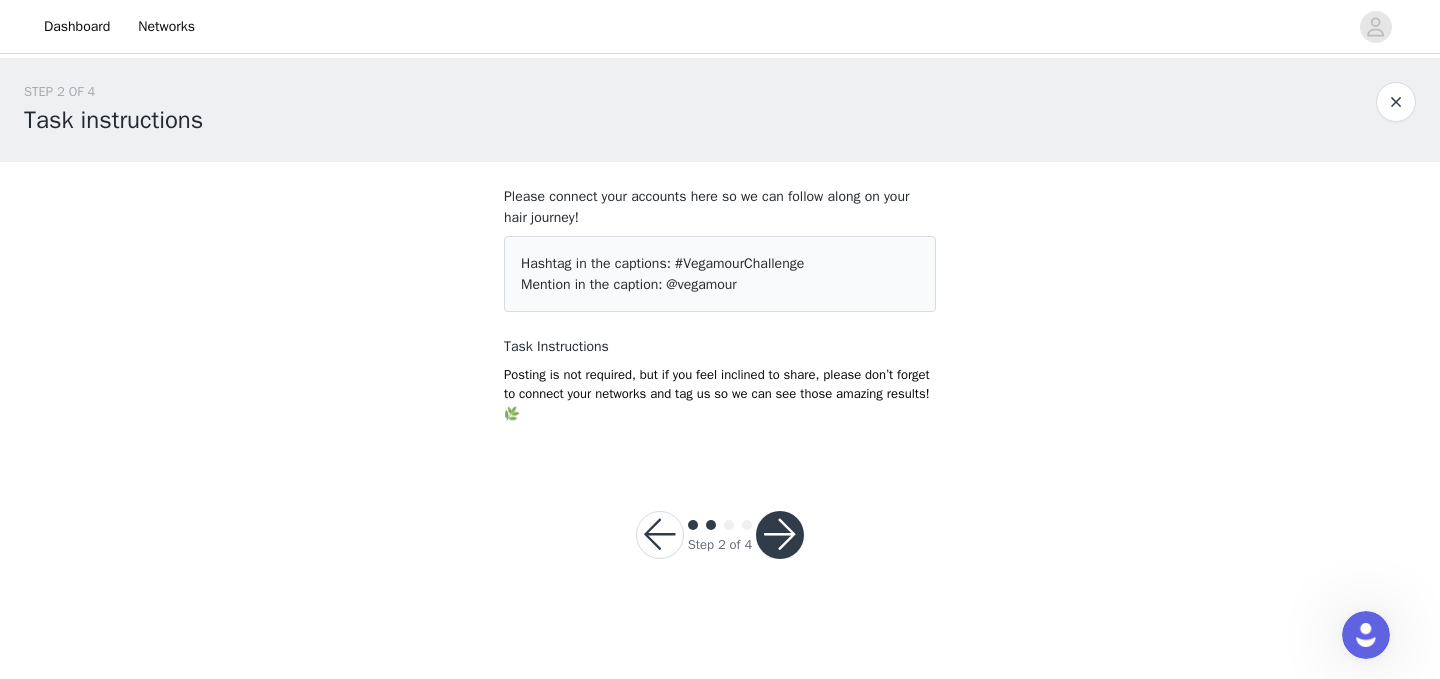 click on "Mention in the caption:    @vegamour" at bounding box center [720, 284] 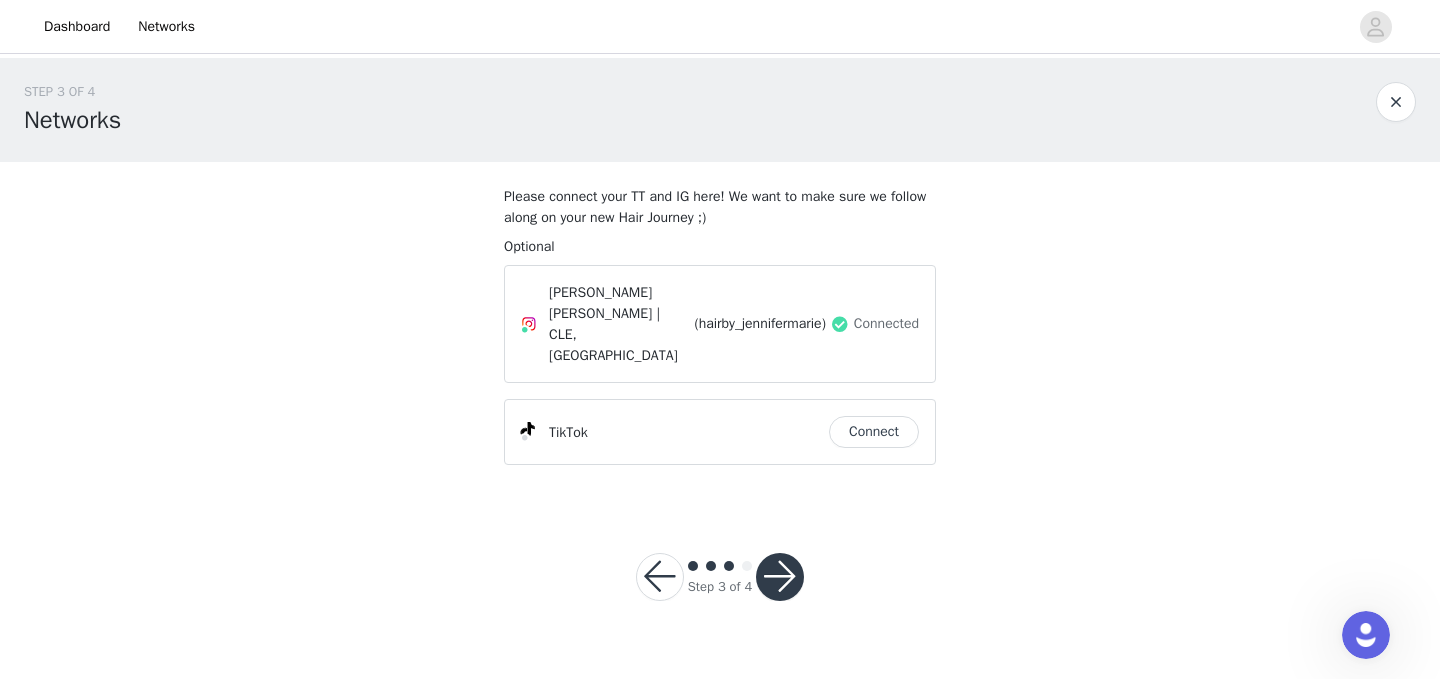 click at bounding box center [780, 577] 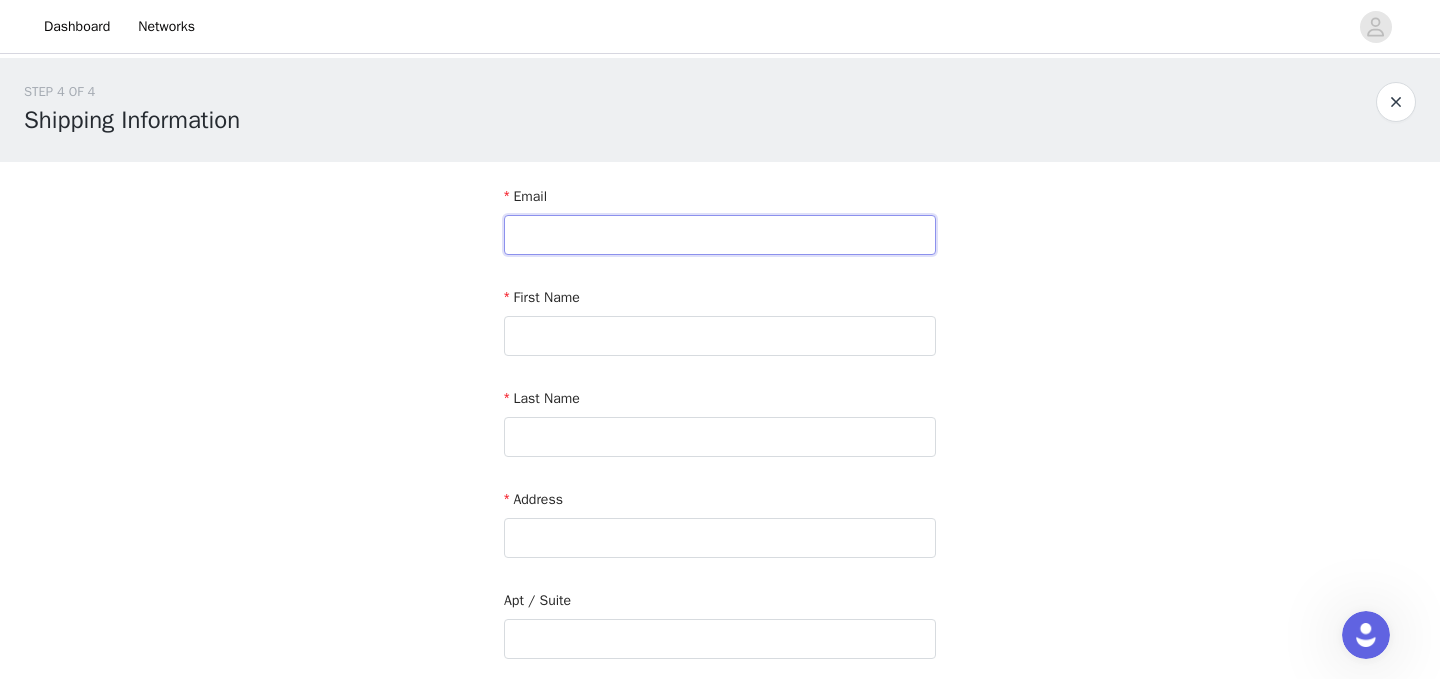 click at bounding box center [720, 235] 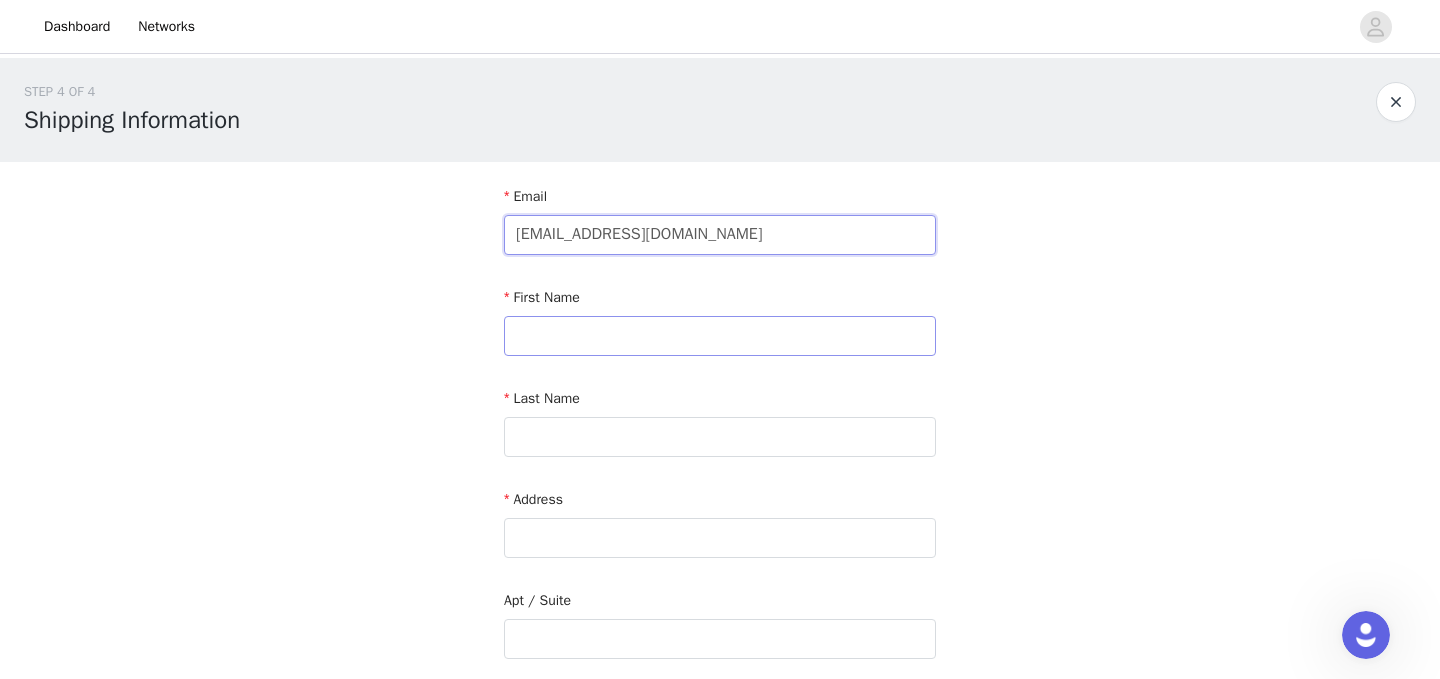type on "[EMAIL_ADDRESS][DOMAIN_NAME]" 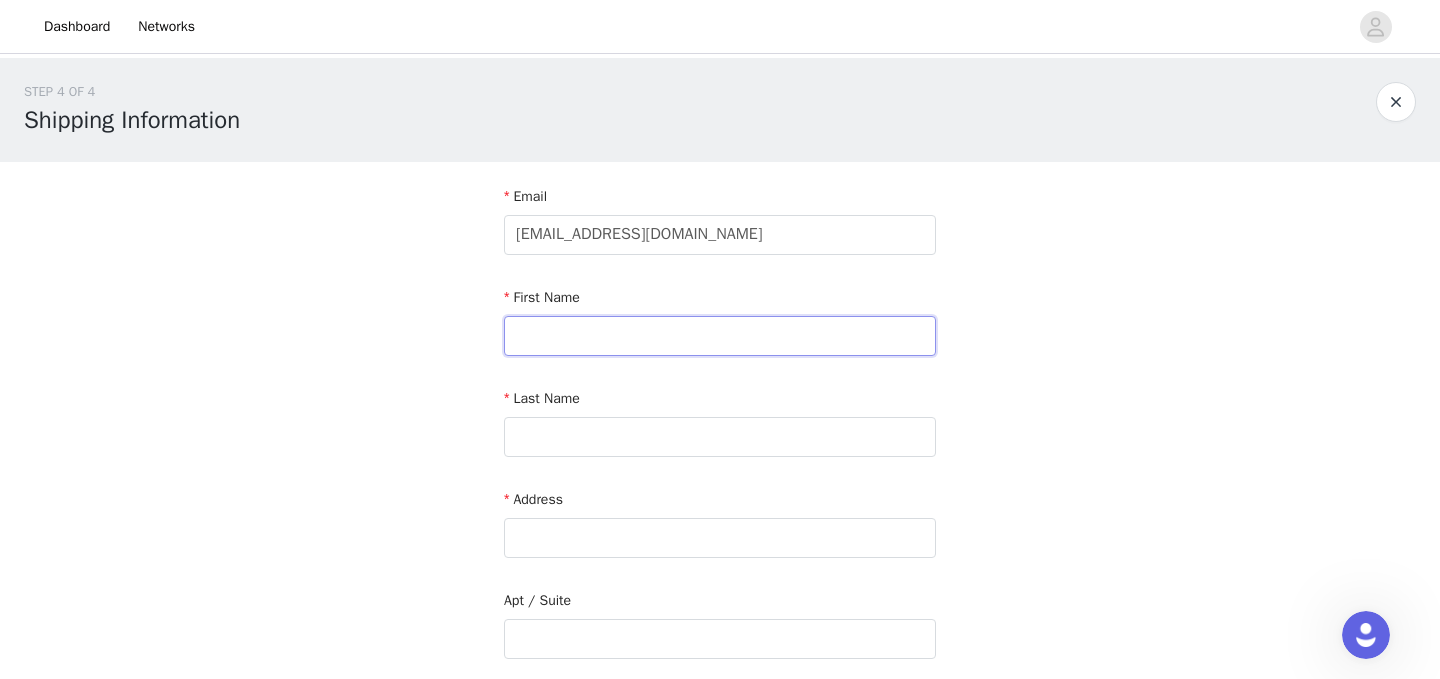 click at bounding box center [720, 336] 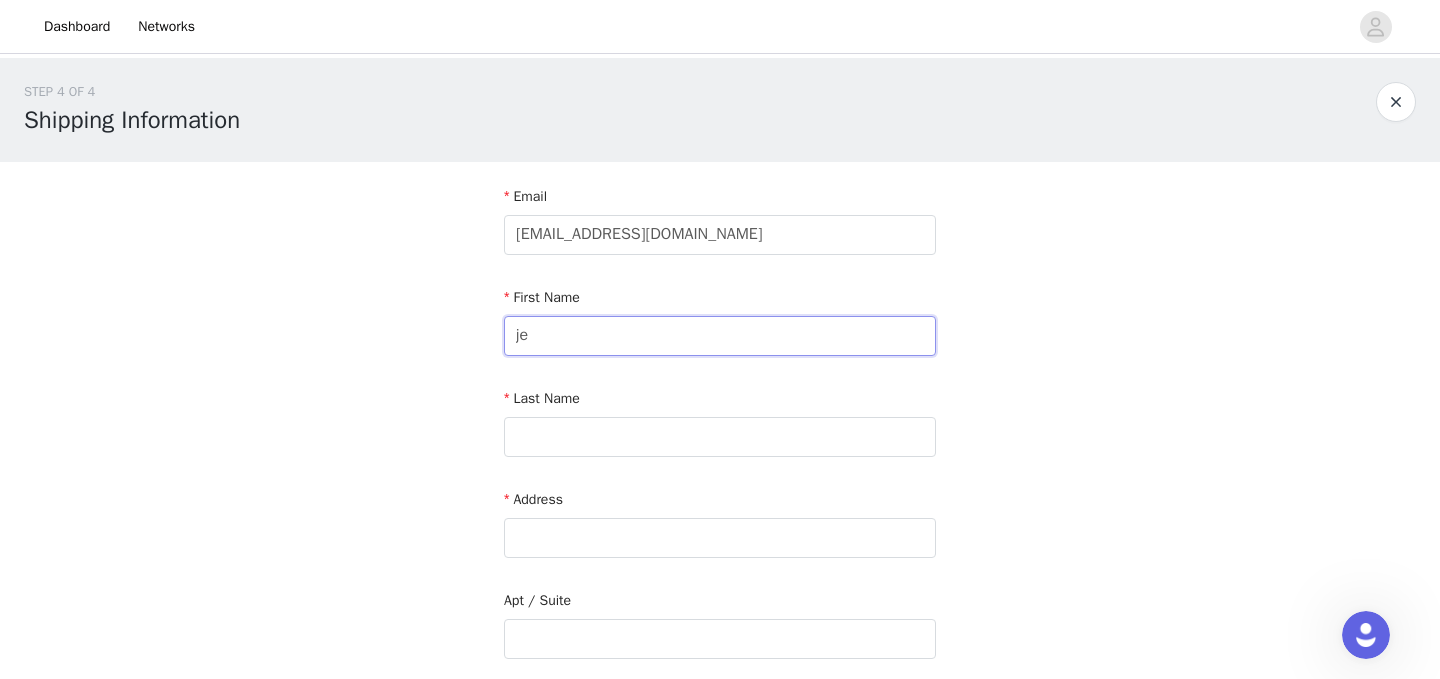type on "j" 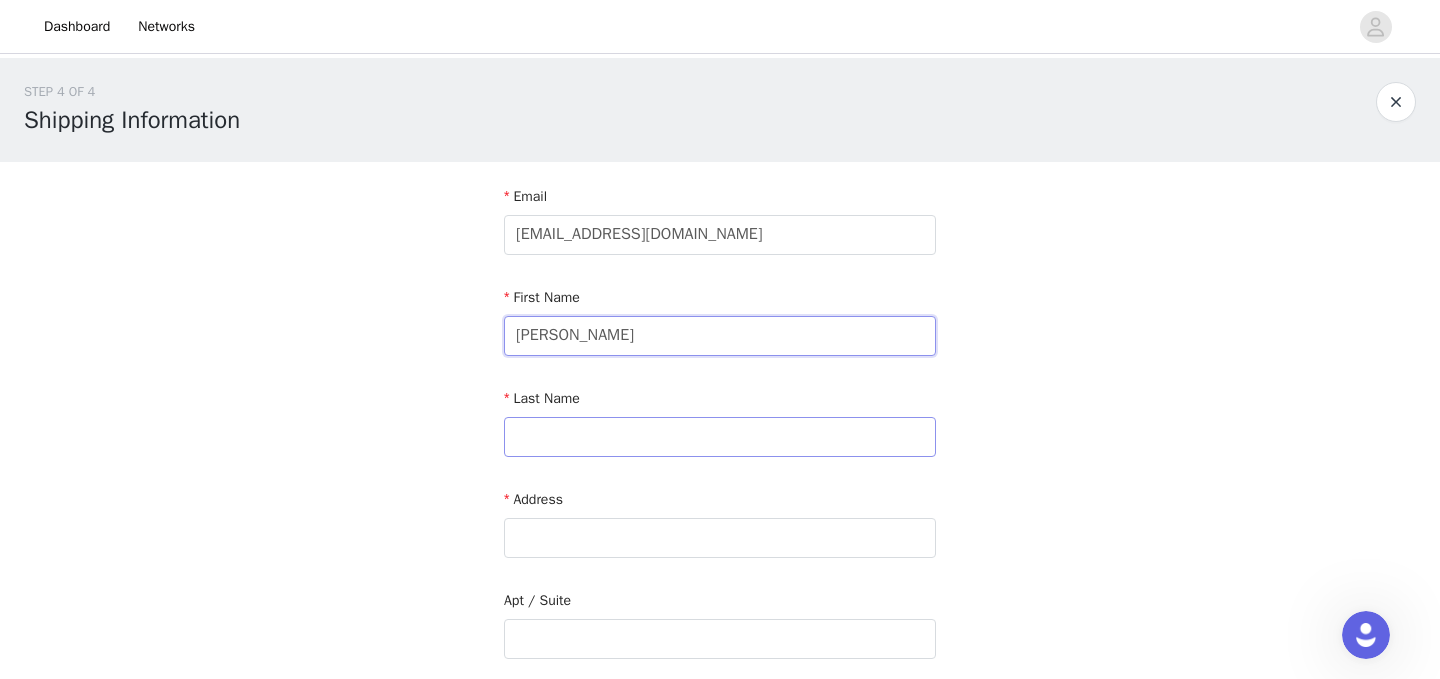 type on "[PERSON_NAME]" 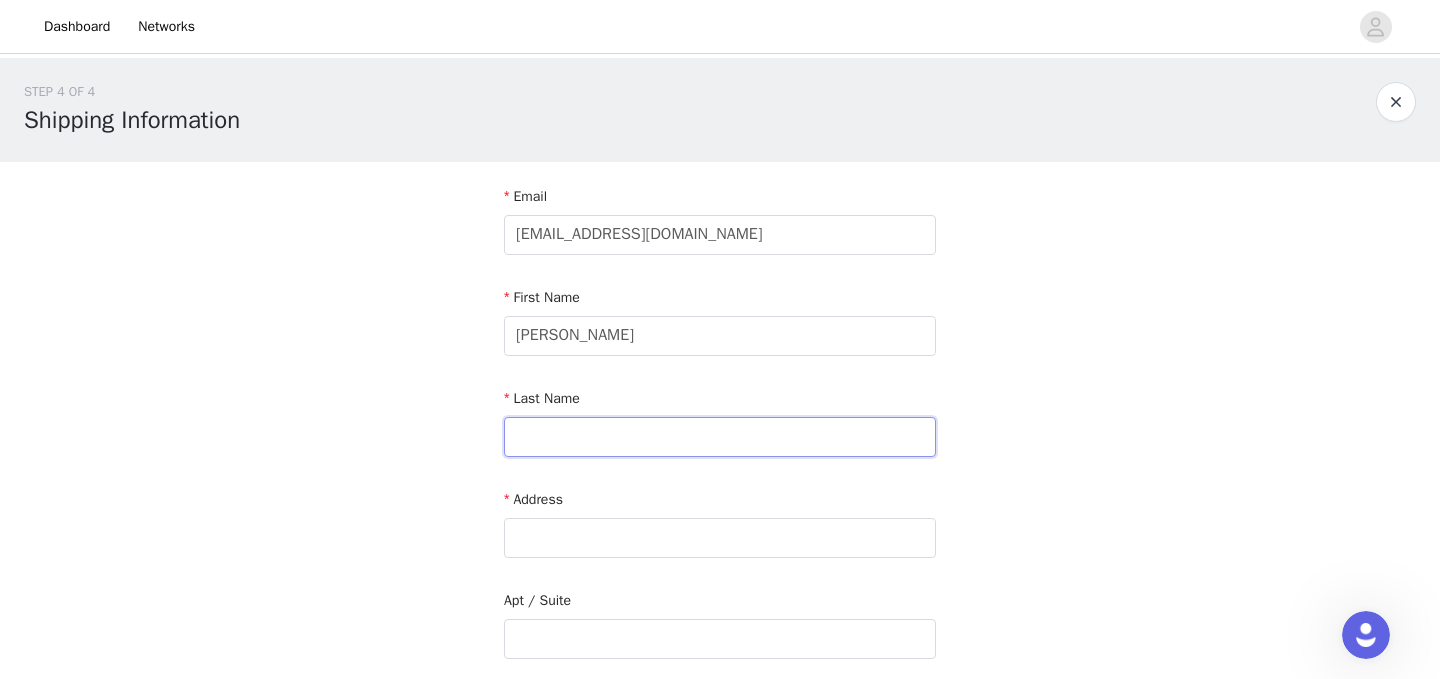 click at bounding box center (720, 437) 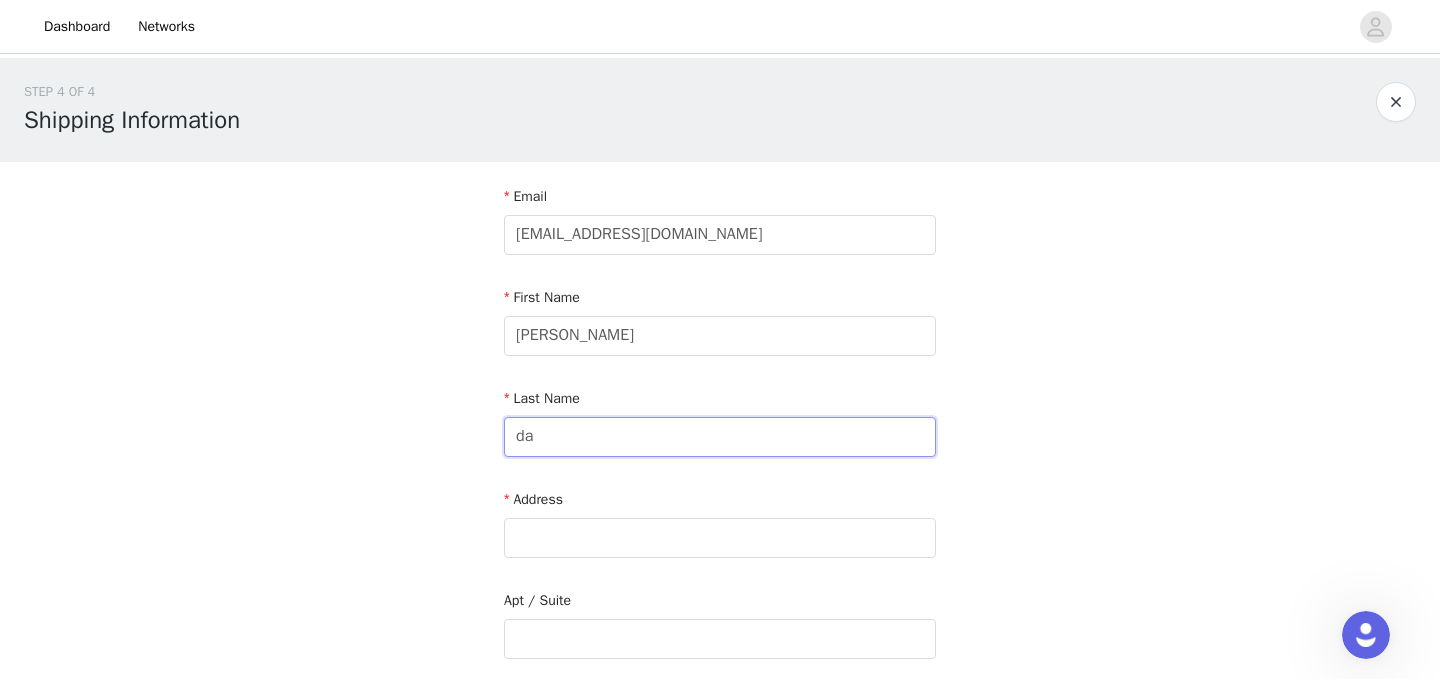 type on "d" 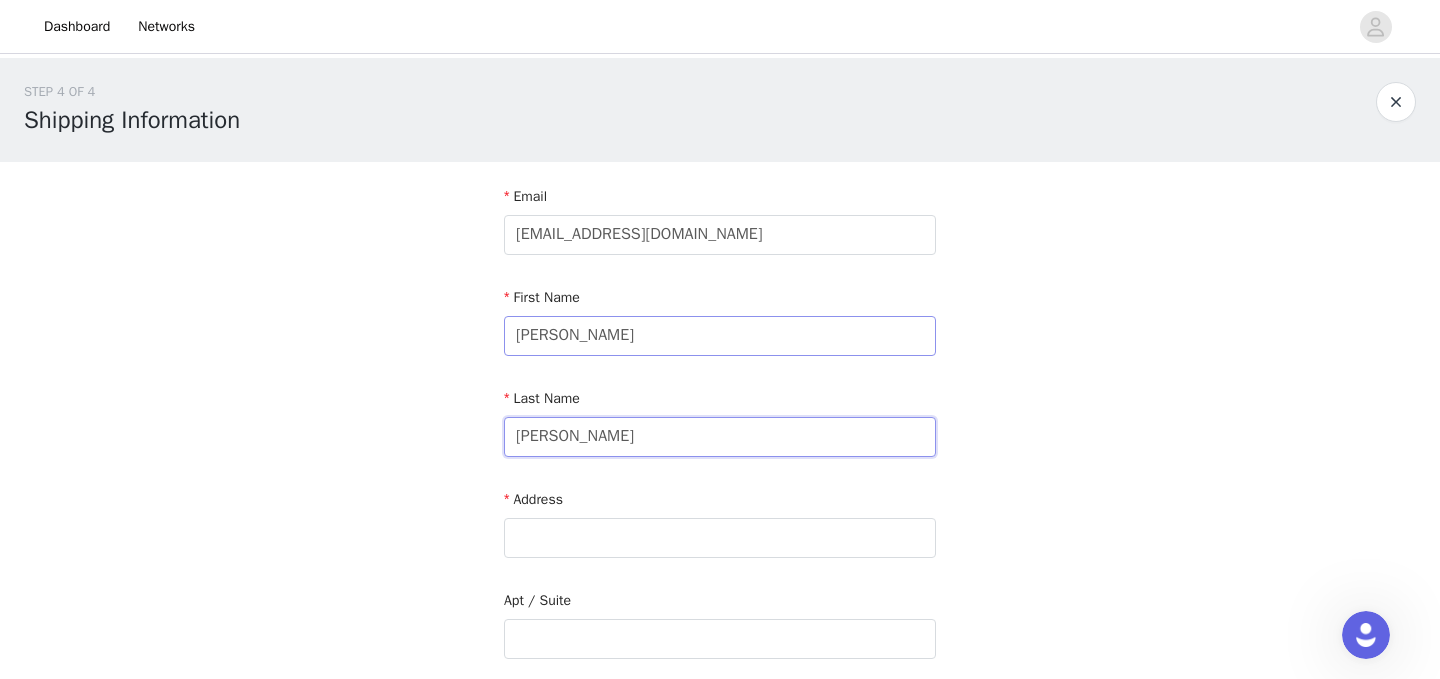 type on "[PERSON_NAME]" 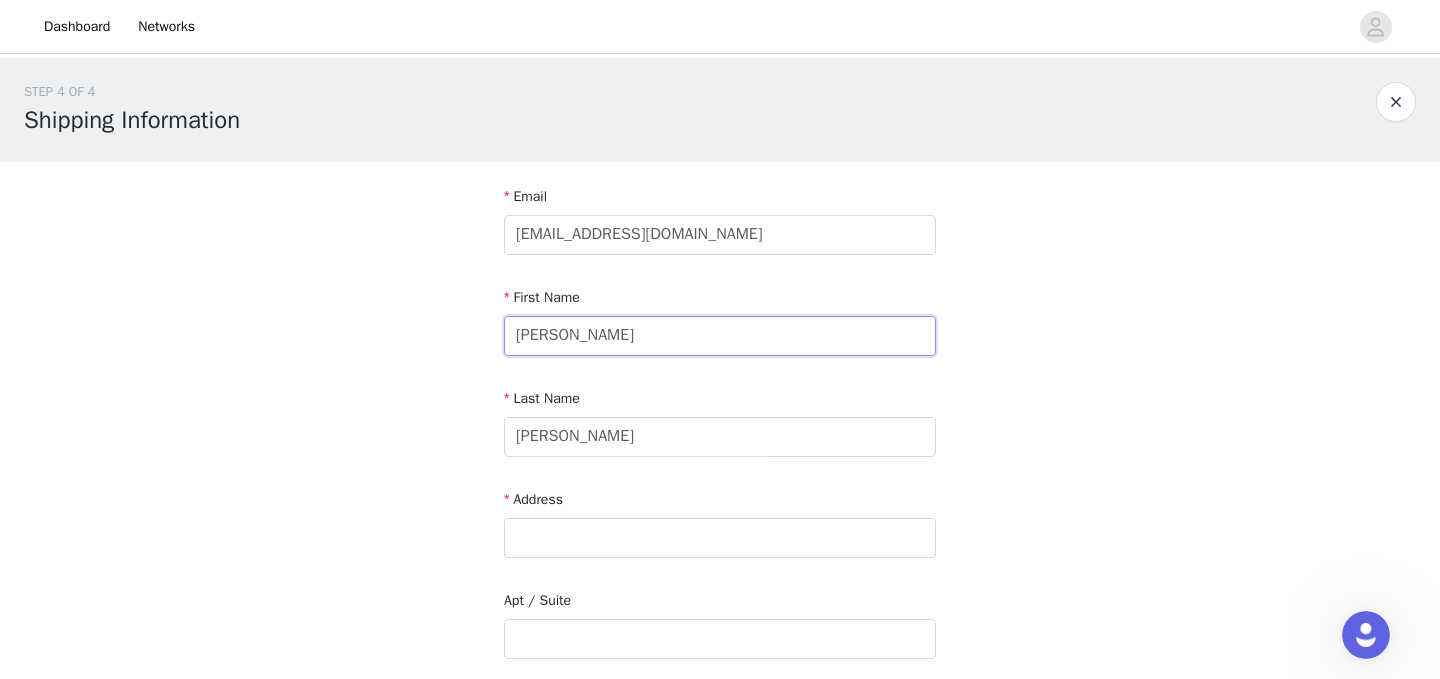 click on "[PERSON_NAME]" at bounding box center (720, 336) 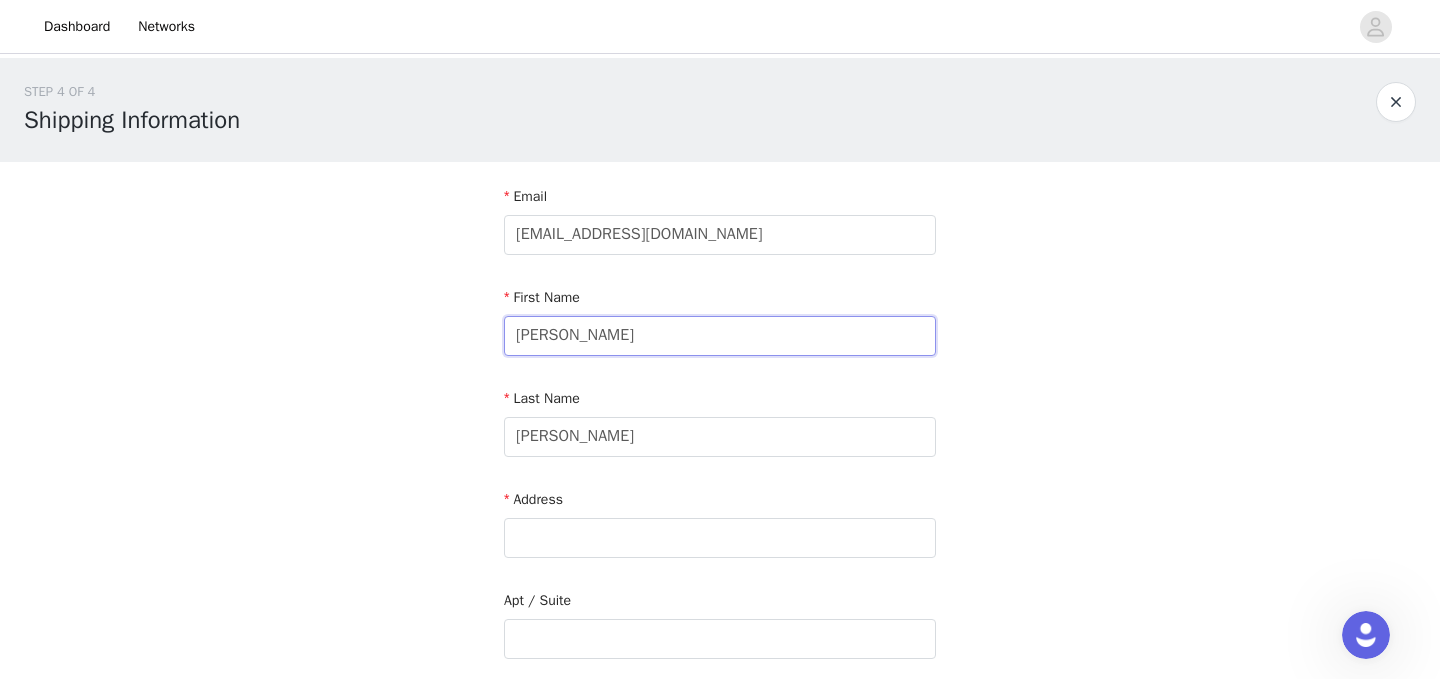 click on "[PERSON_NAME]" at bounding box center [720, 336] 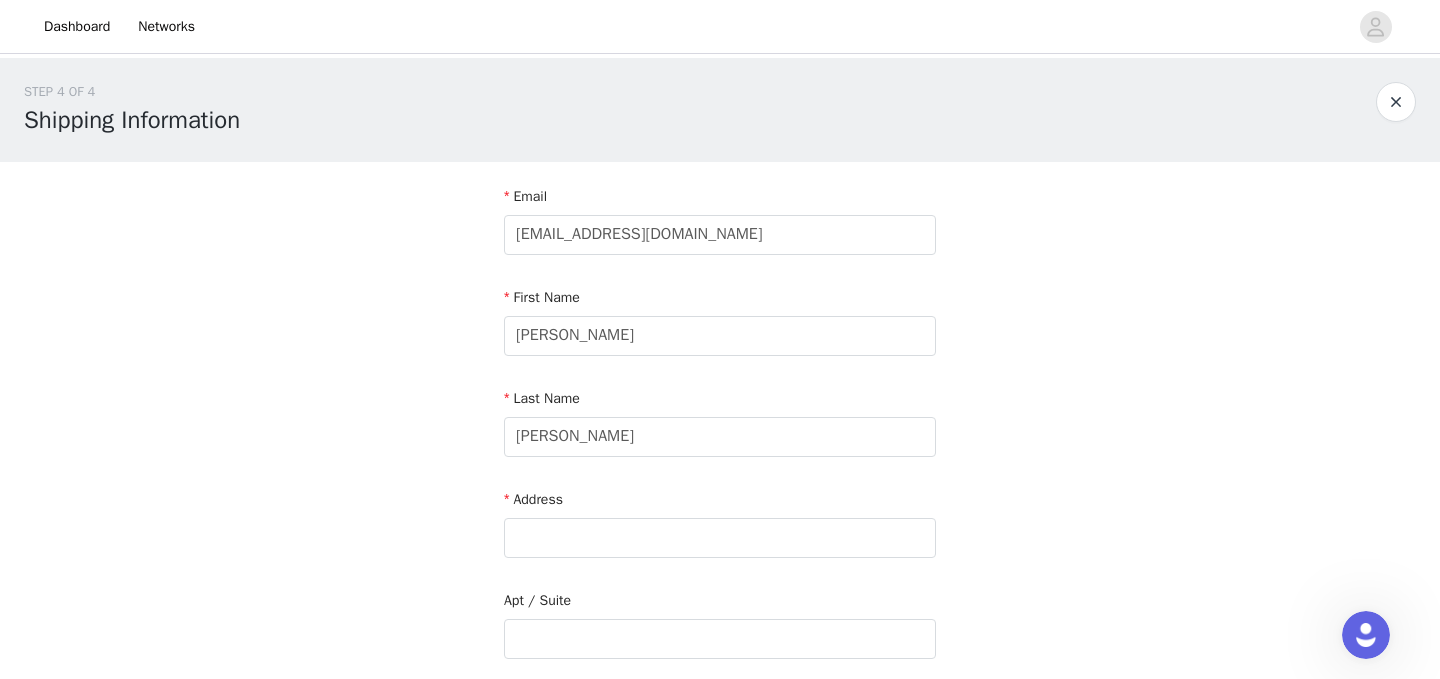 click on "Email [EMAIL_ADDRESS][DOMAIN_NAME]   First Name [PERSON_NAME]   Last Name [PERSON_NAME]   Address   Apt / Suite   Country     City     Postcode   Phone Number" at bounding box center [720, 640] 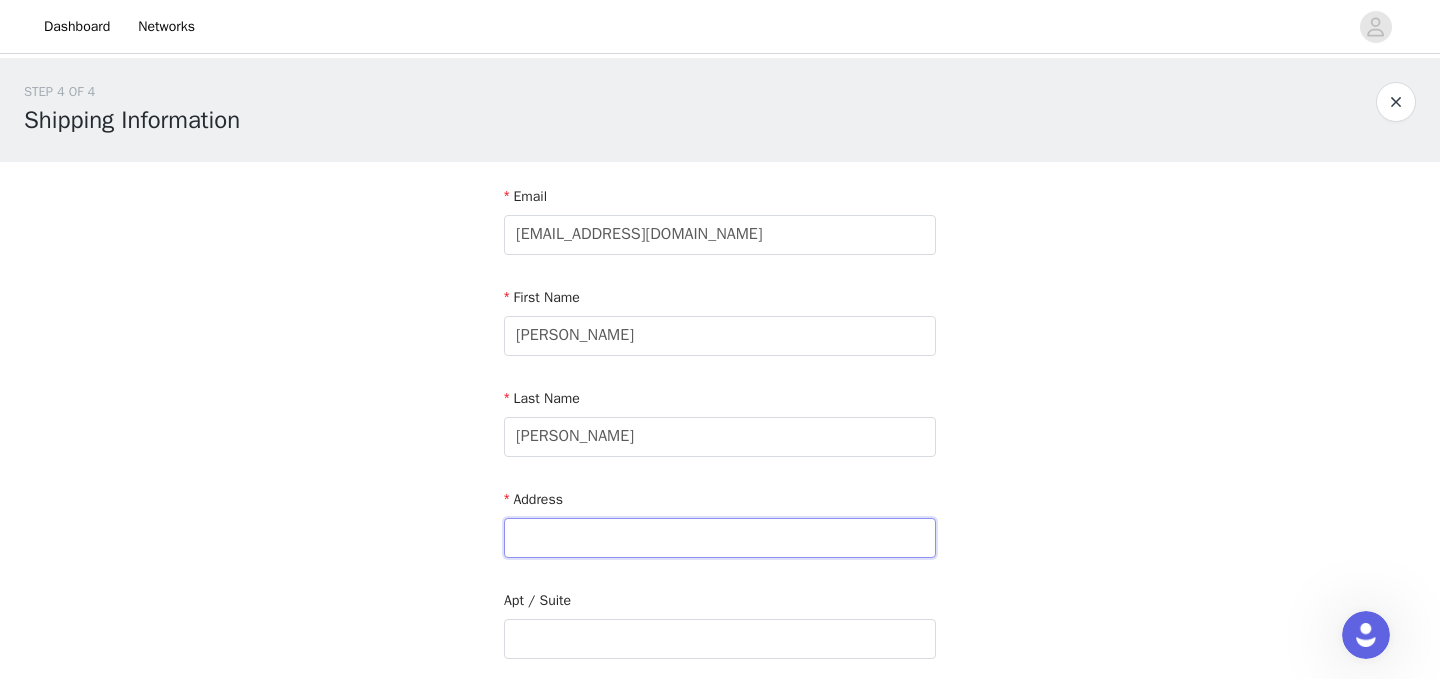 click at bounding box center (720, 538) 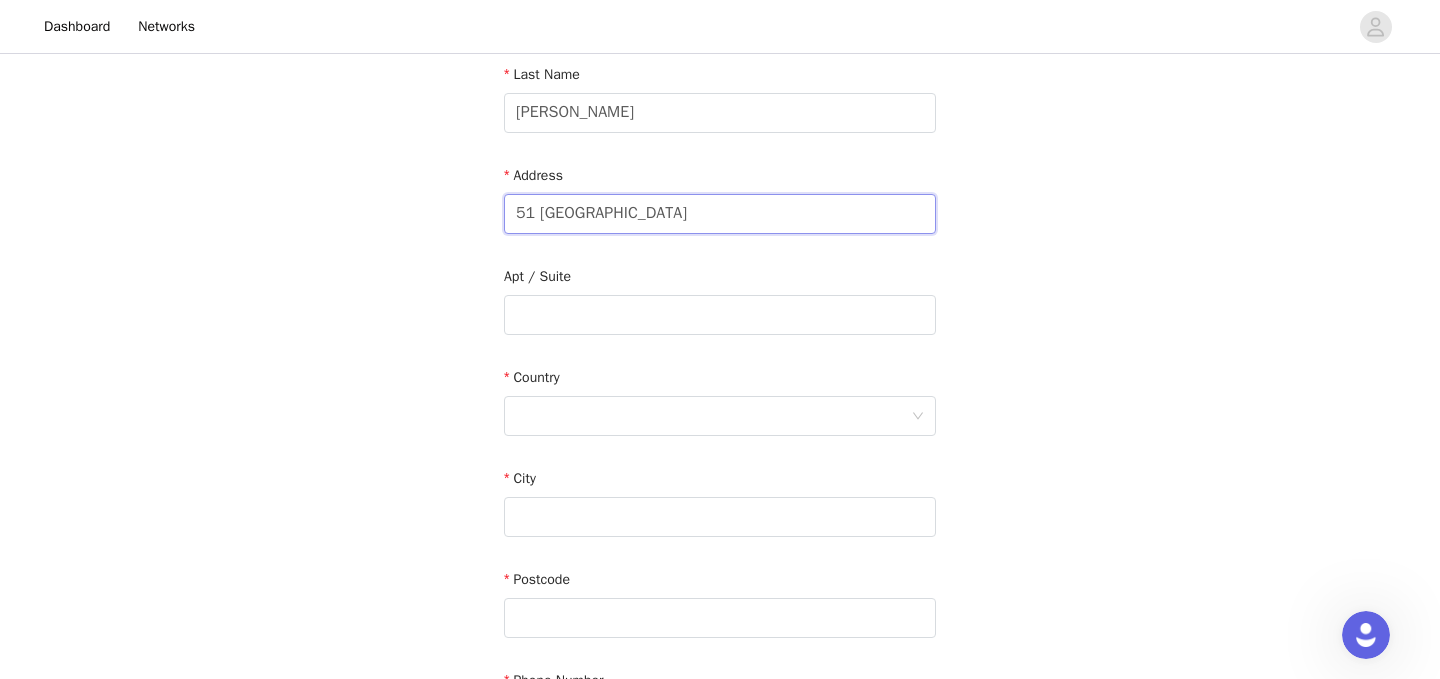 scroll, scrollTop: 369, scrollLeft: 0, axis: vertical 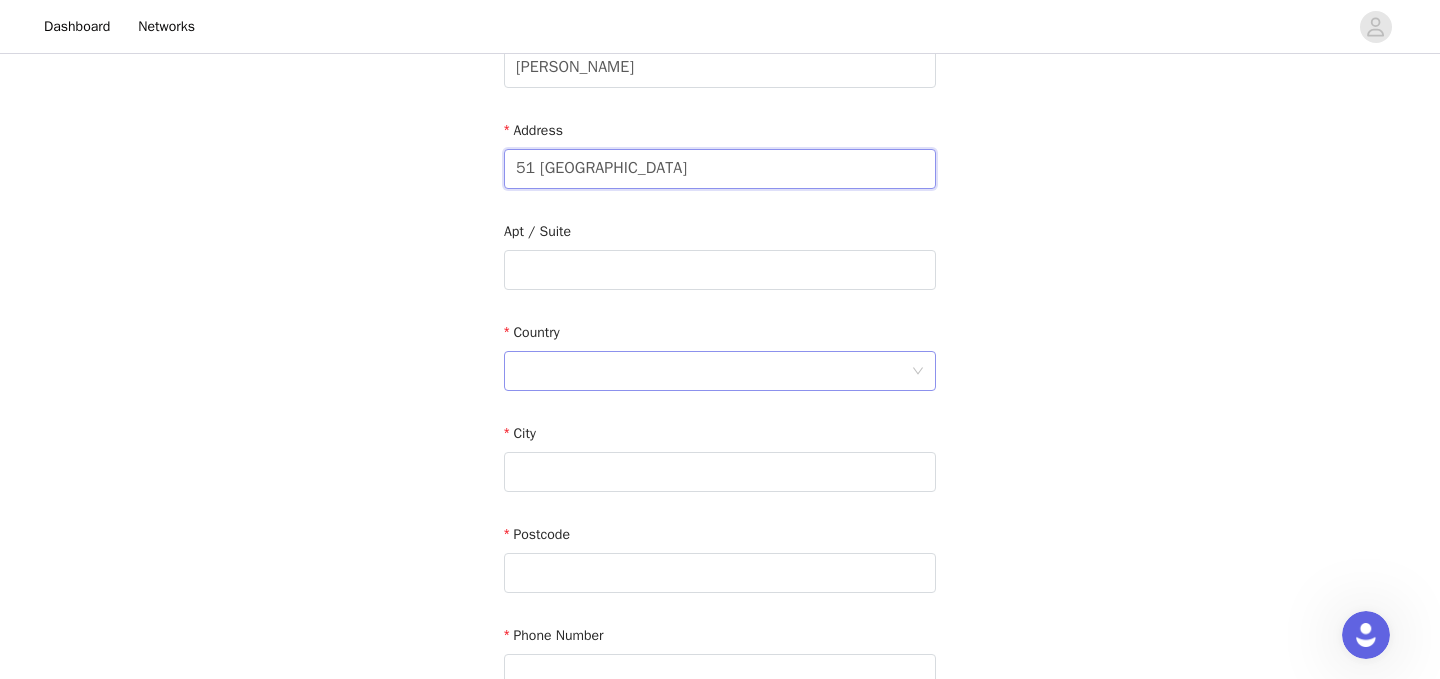 type on "51 [GEOGRAPHIC_DATA]" 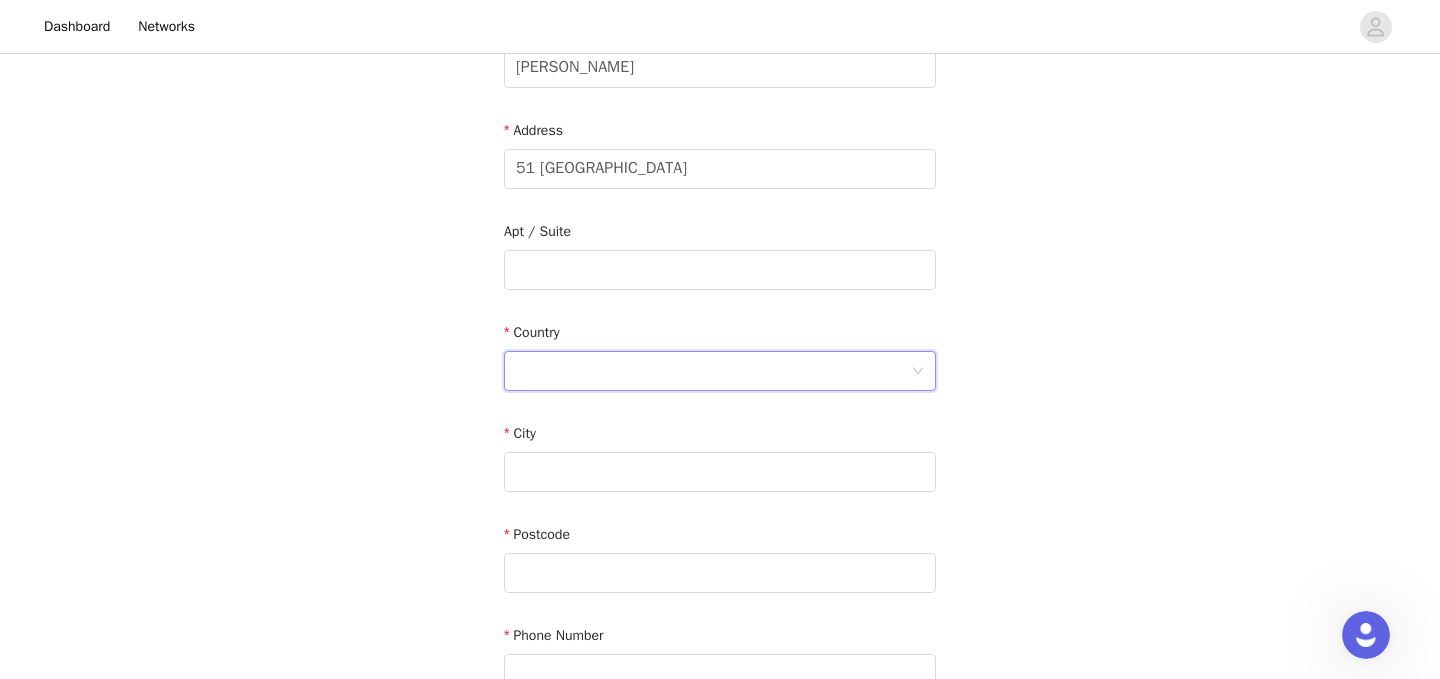 click 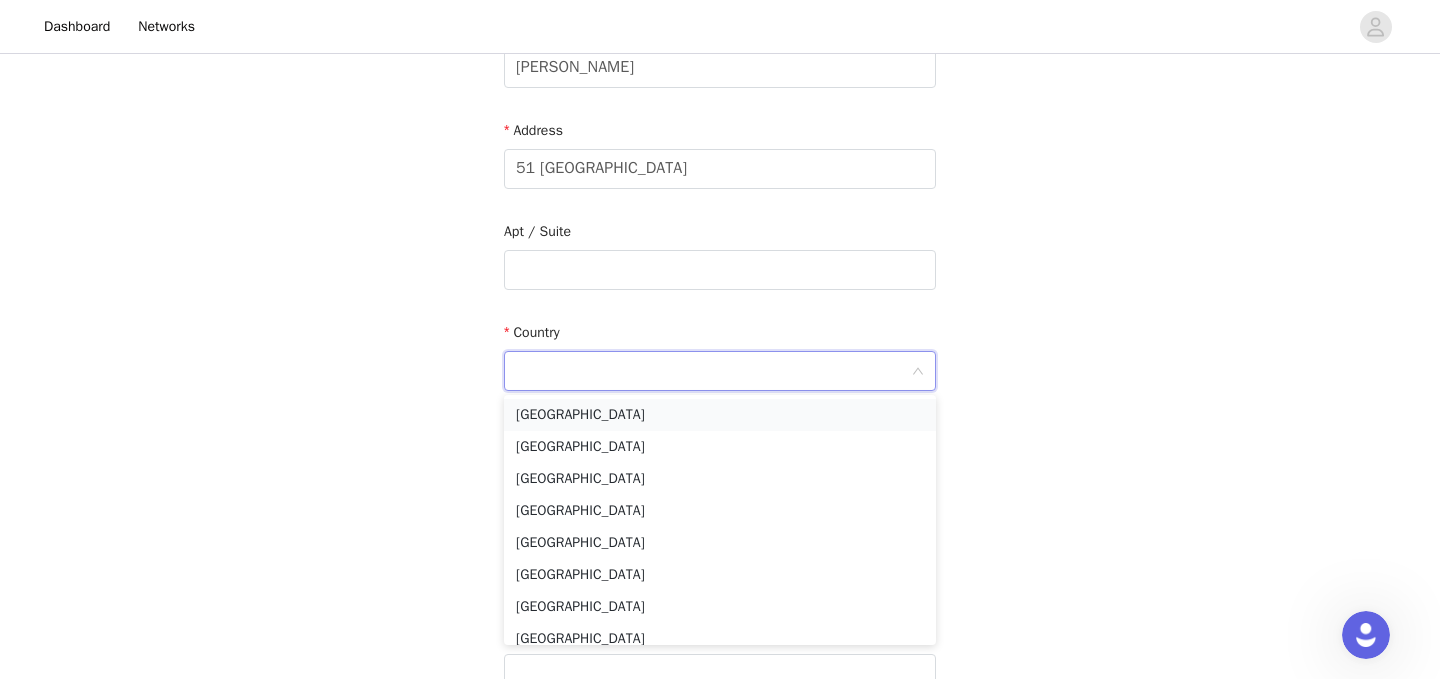 click on "[GEOGRAPHIC_DATA]" at bounding box center (720, 415) 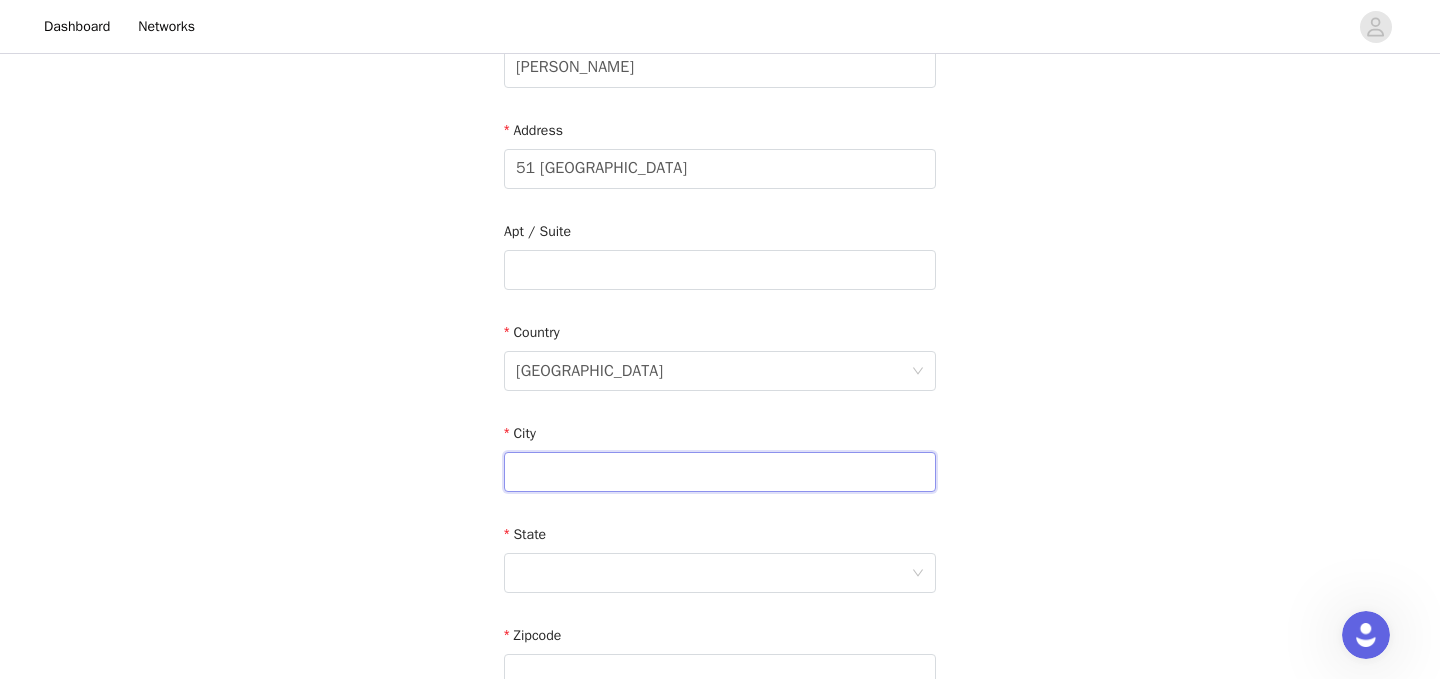 click at bounding box center (720, 472) 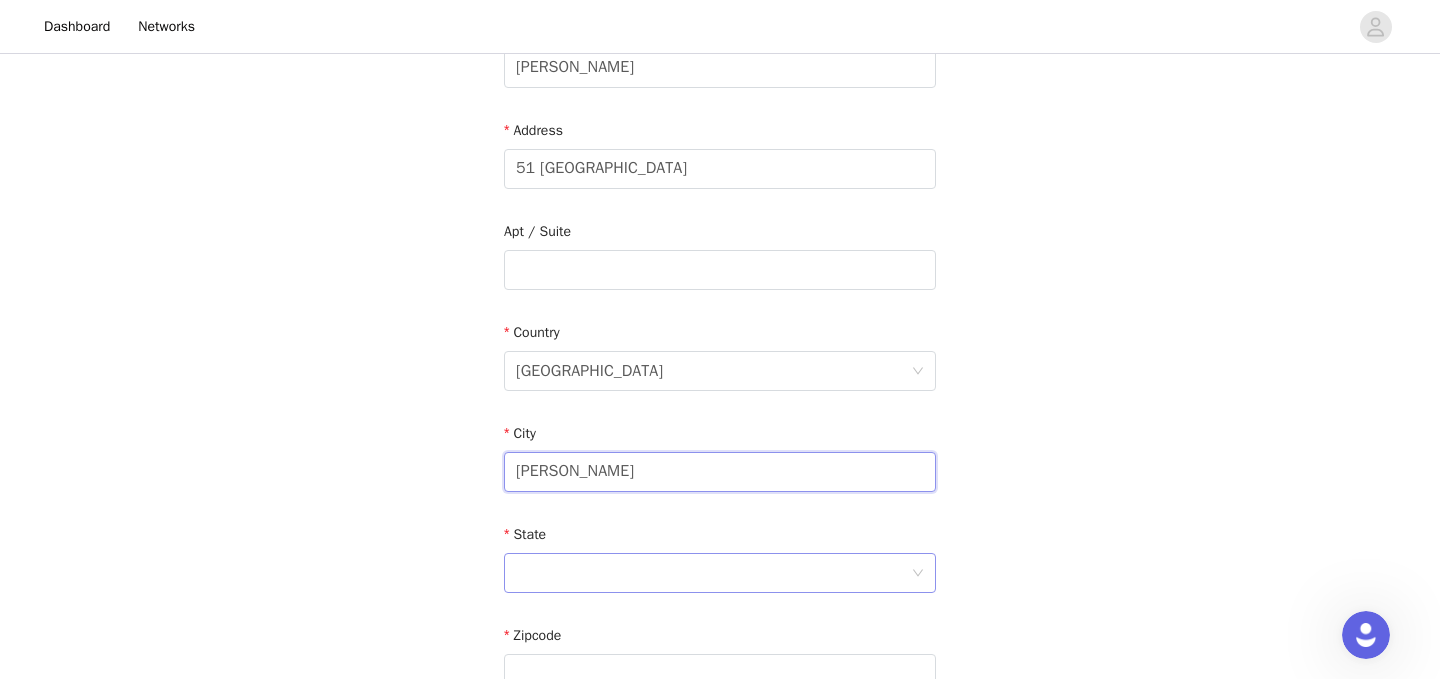 type on "[PERSON_NAME]" 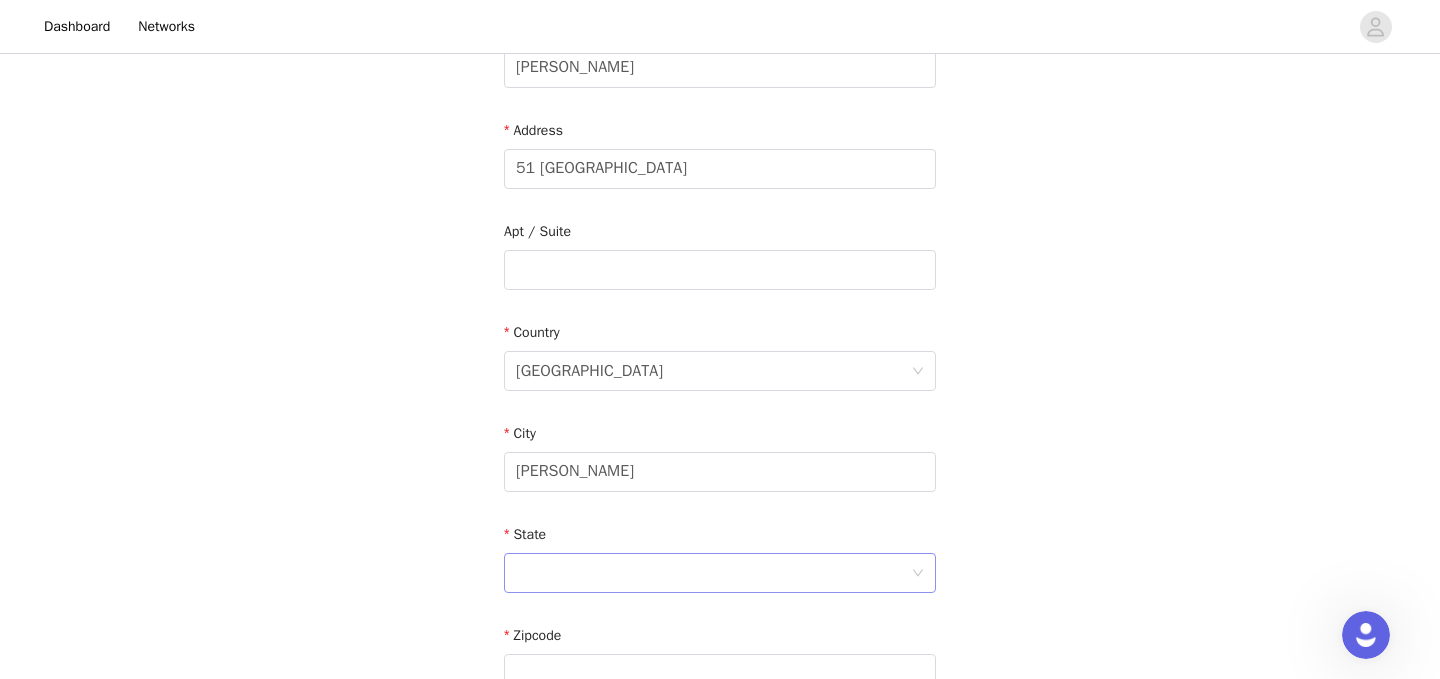 click 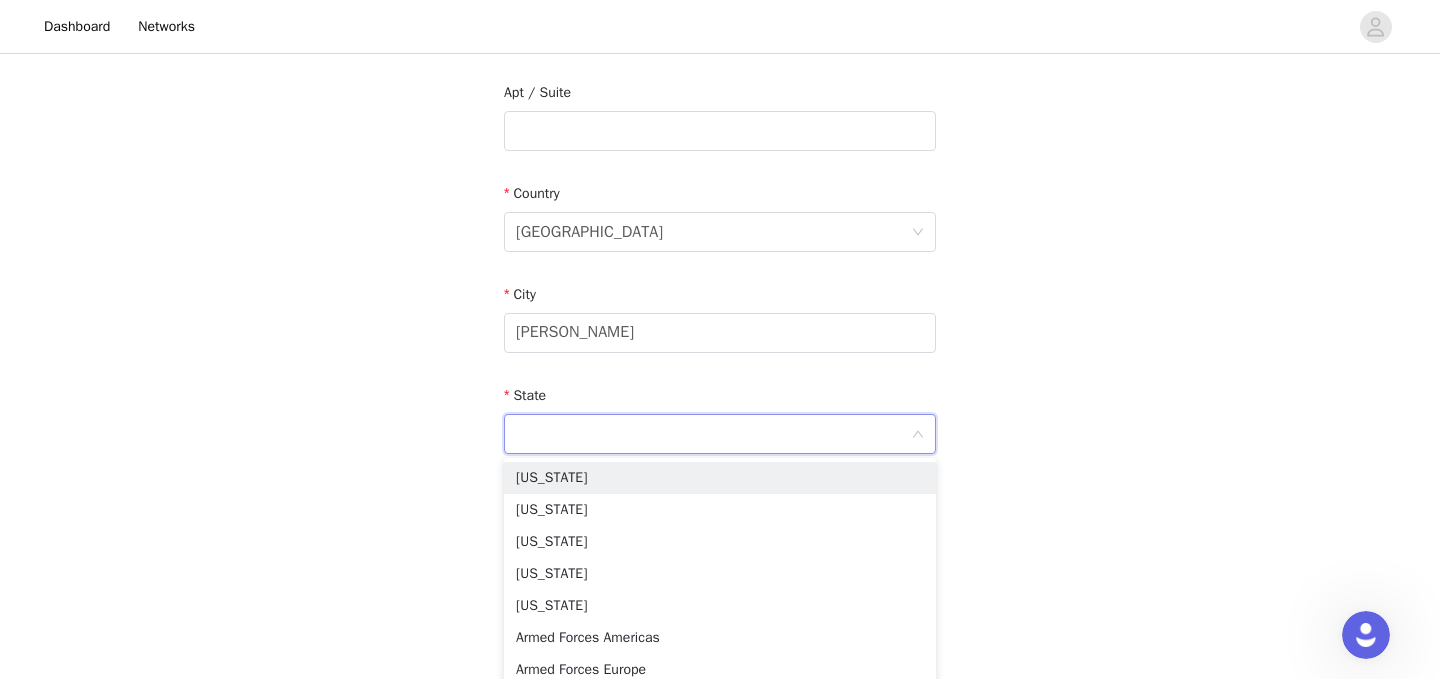 scroll, scrollTop: 519, scrollLeft: 0, axis: vertical 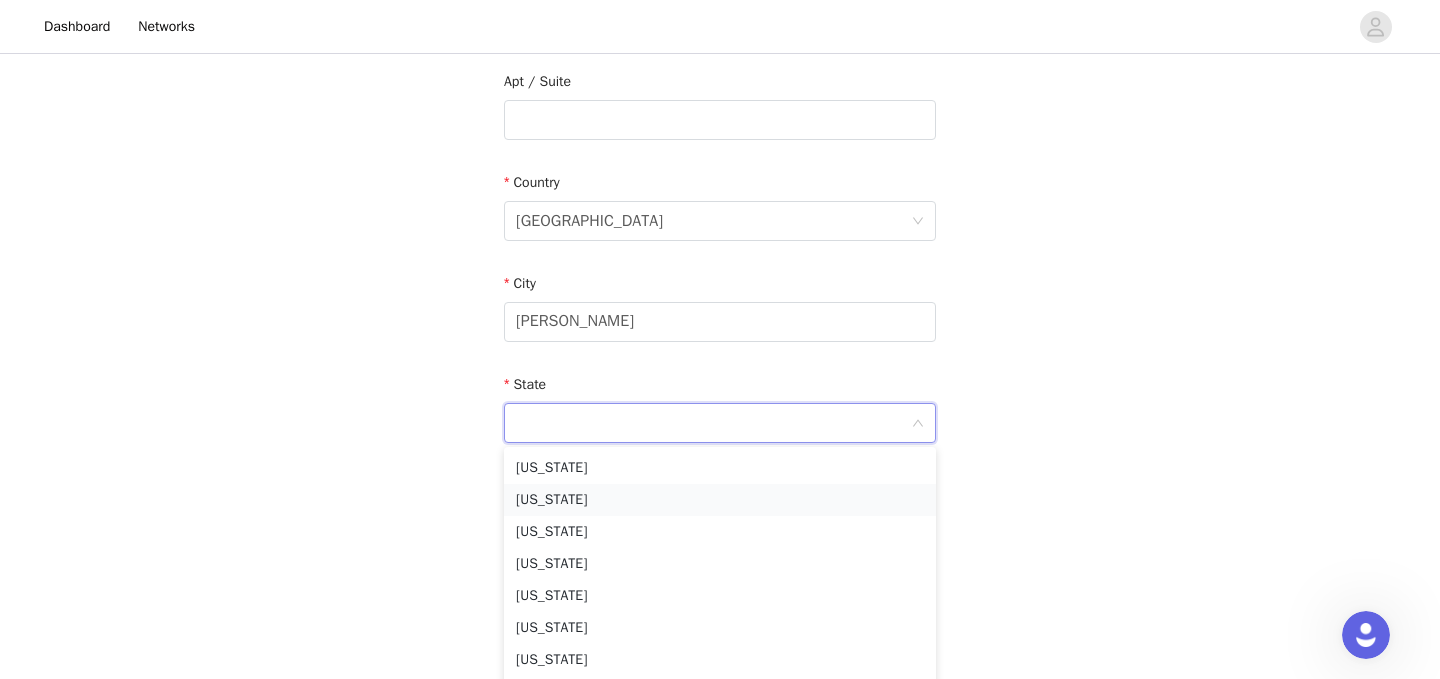 click on "[US_STATE]" at bounding box center [720, 500] 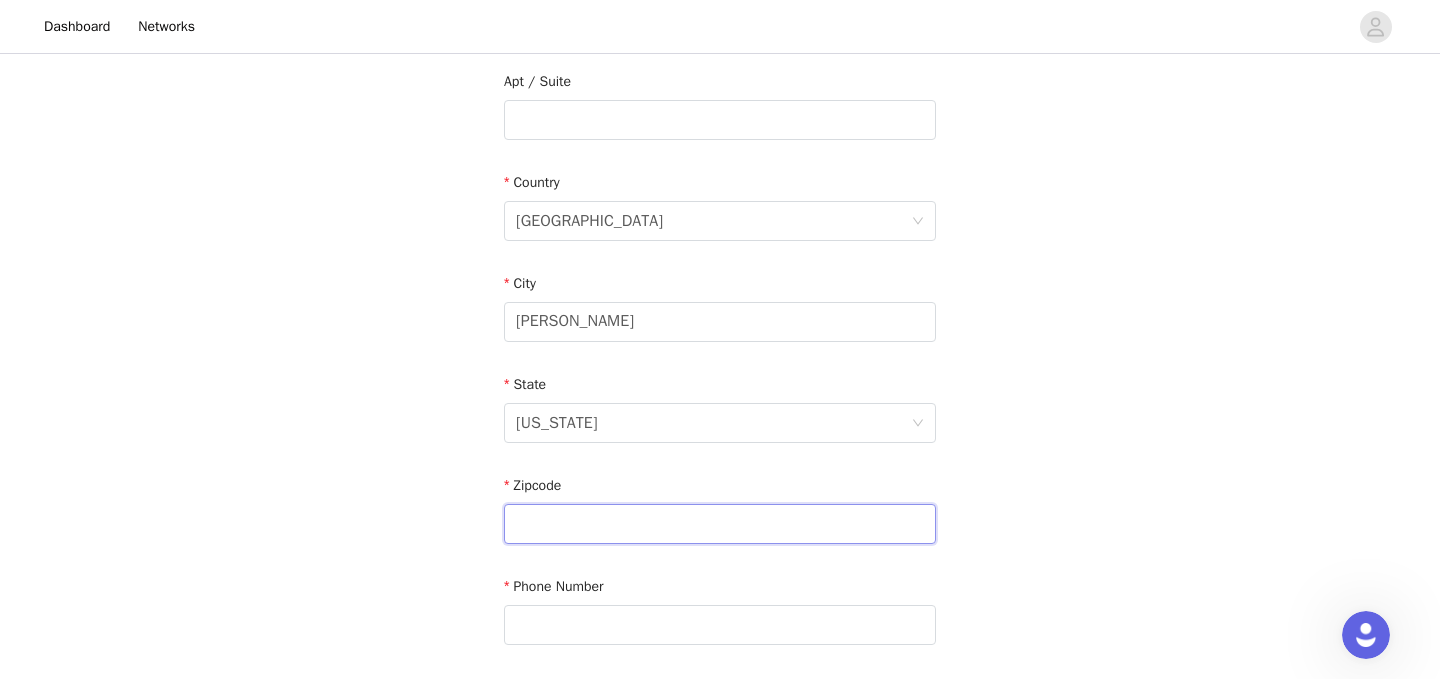click at bounding box center (720, 524) 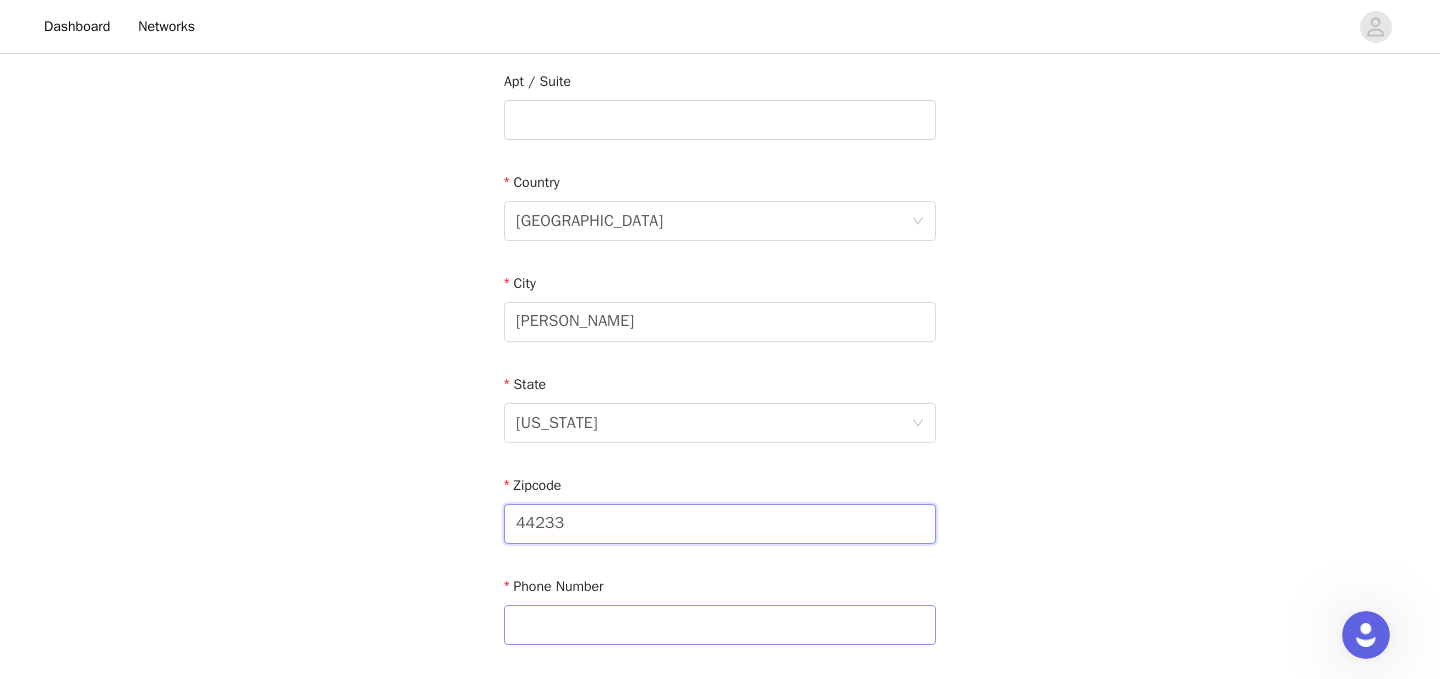 type on "44233" 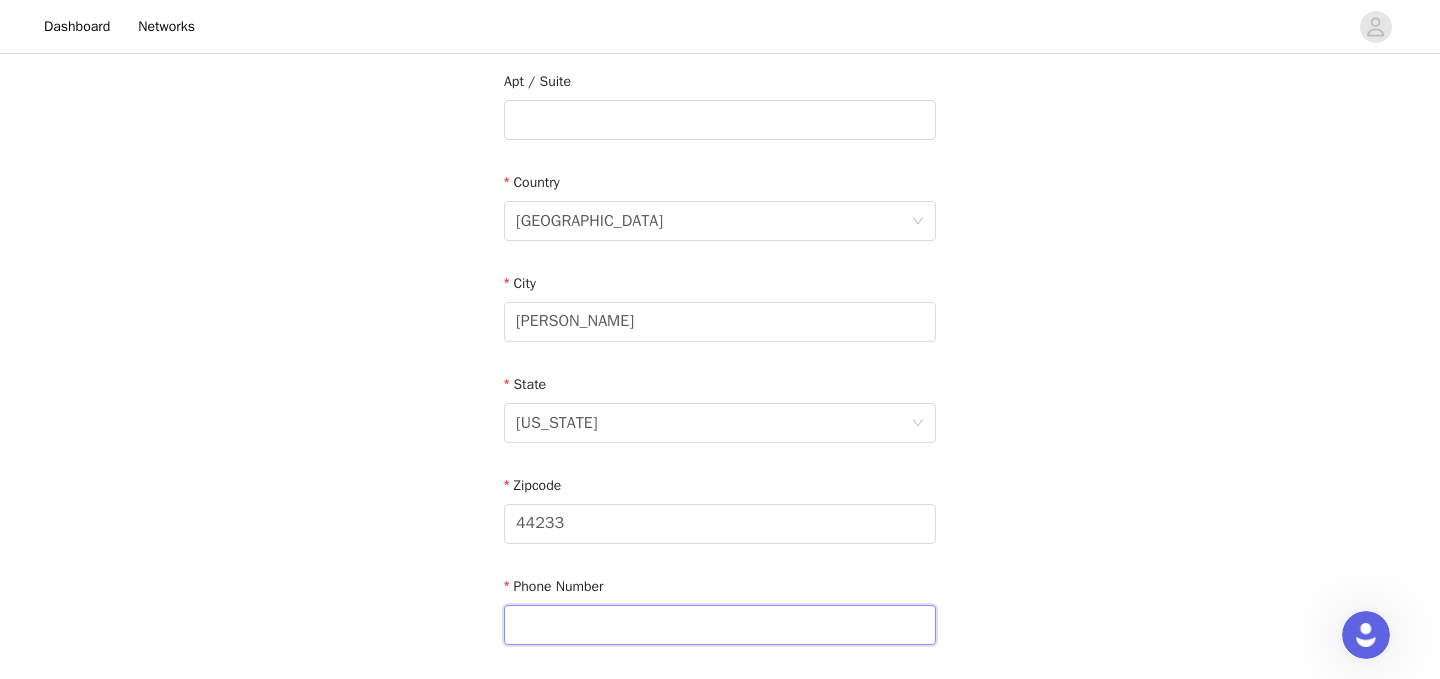 click at bounding box center (720, 625) 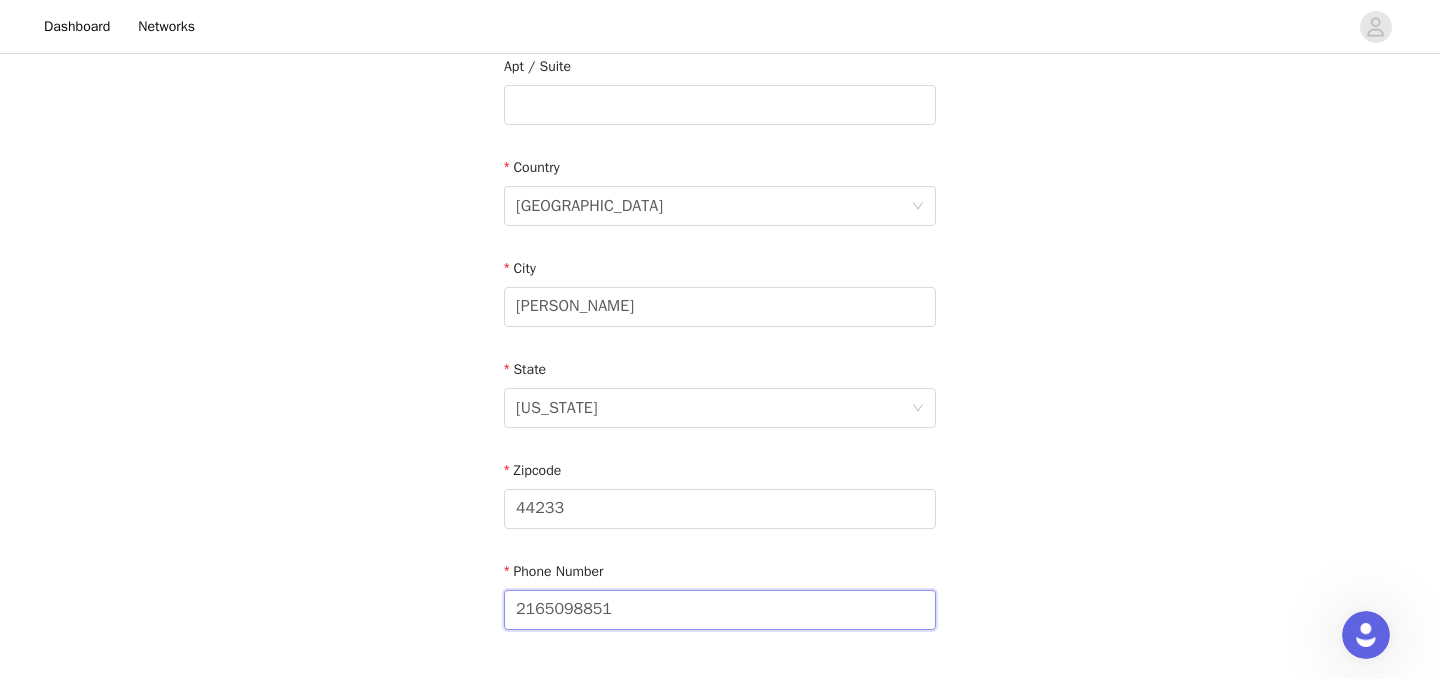 scroll, scrollTop: 684, scrollLeft: 0, axis: vertical 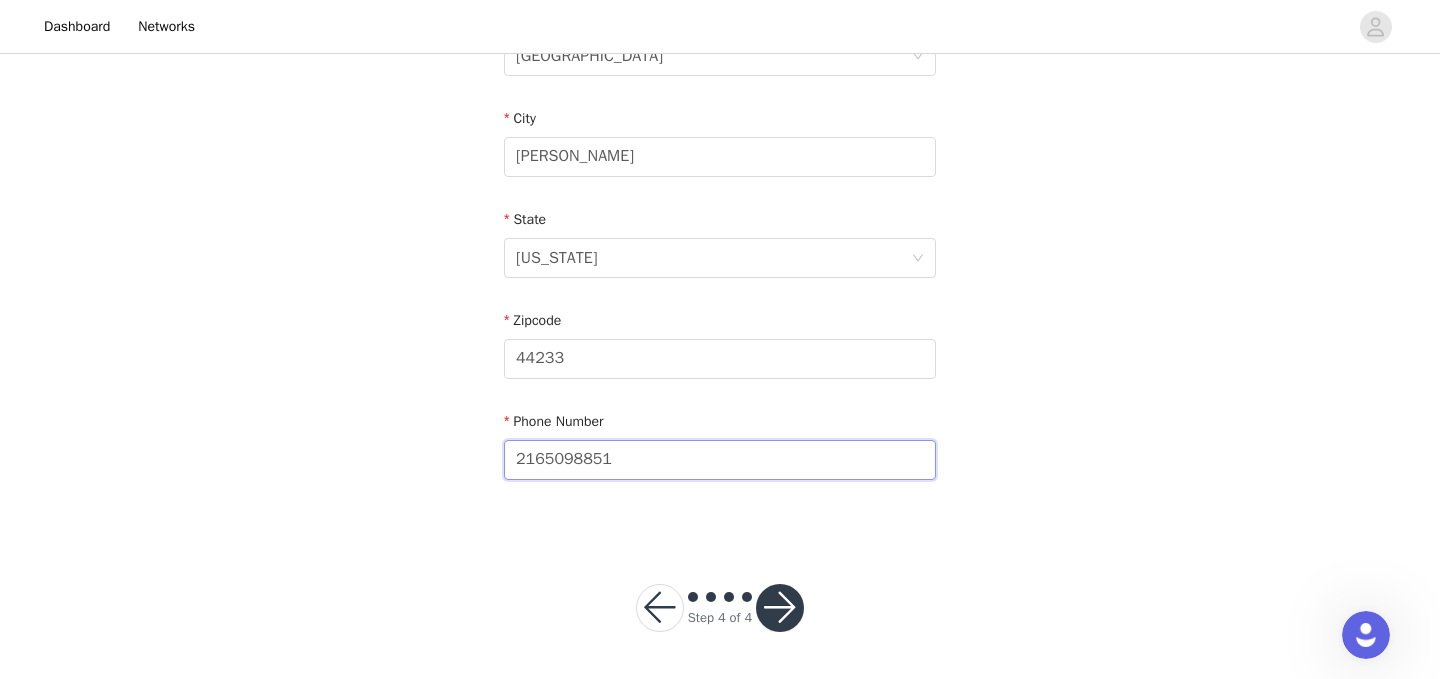 type on "2165098851" 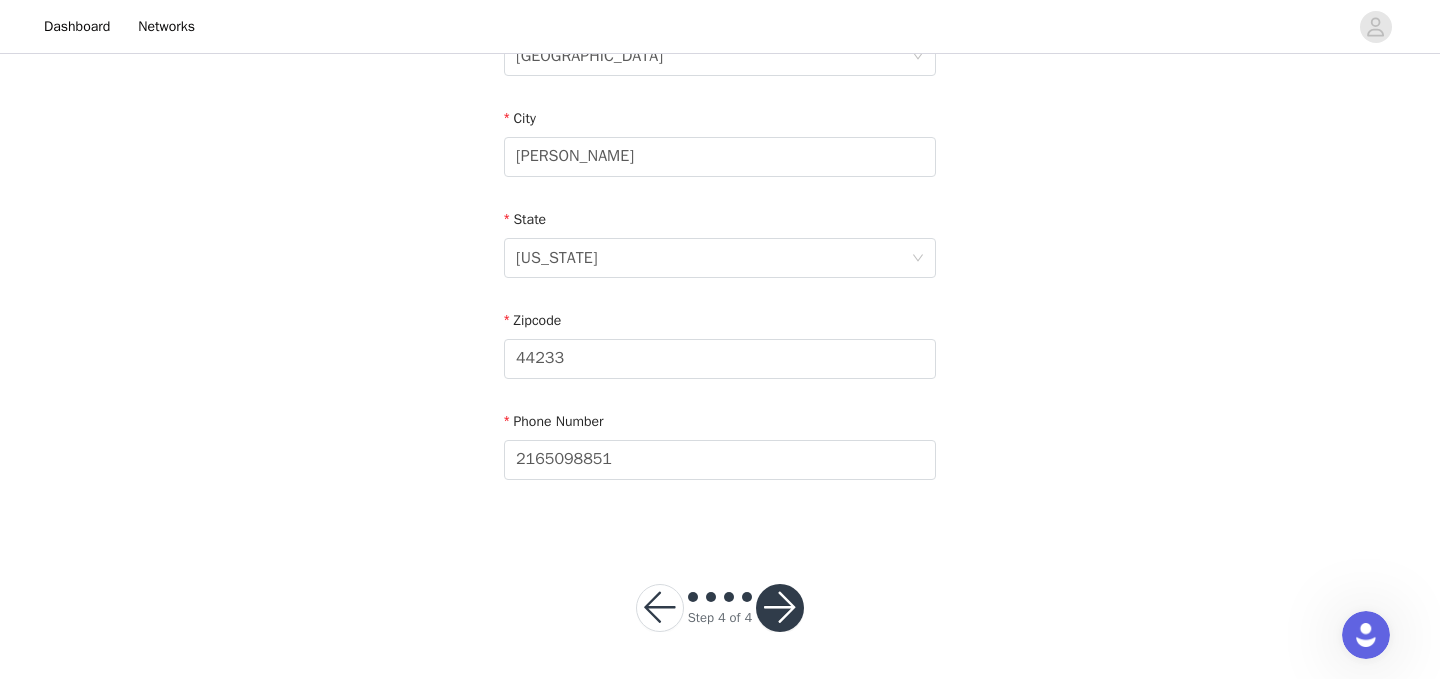 click at bounding box center (780, 608) 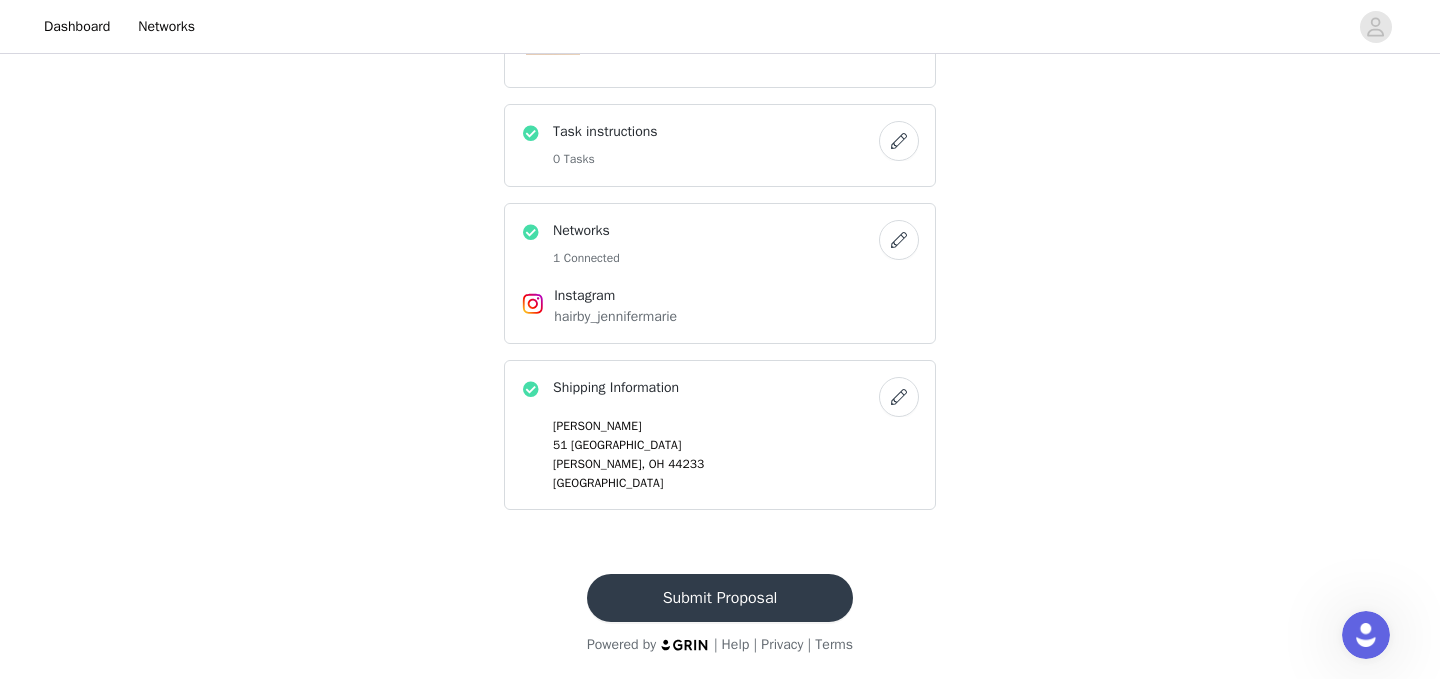 scroll, scrollTop: 659, scrollLeft: 0, axis: vertical 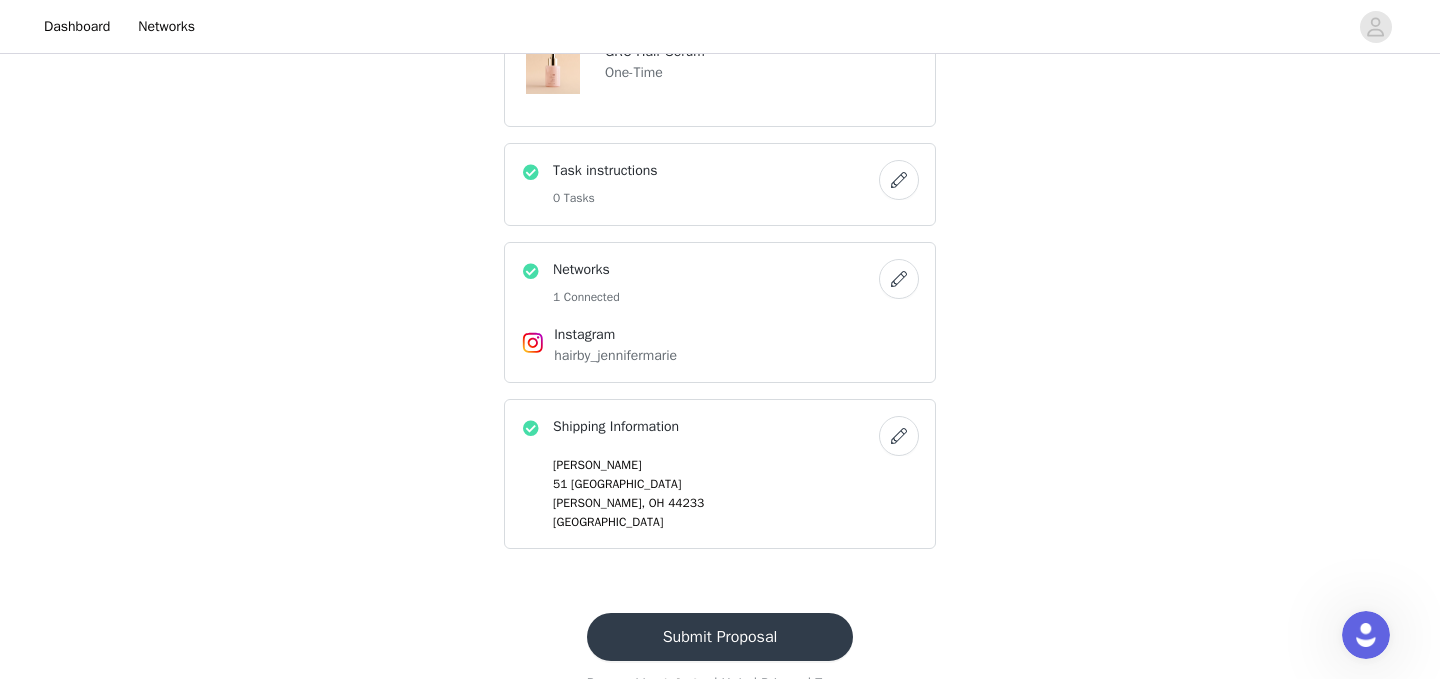click on "Submit Proposal" at bounding box center (720, 637) 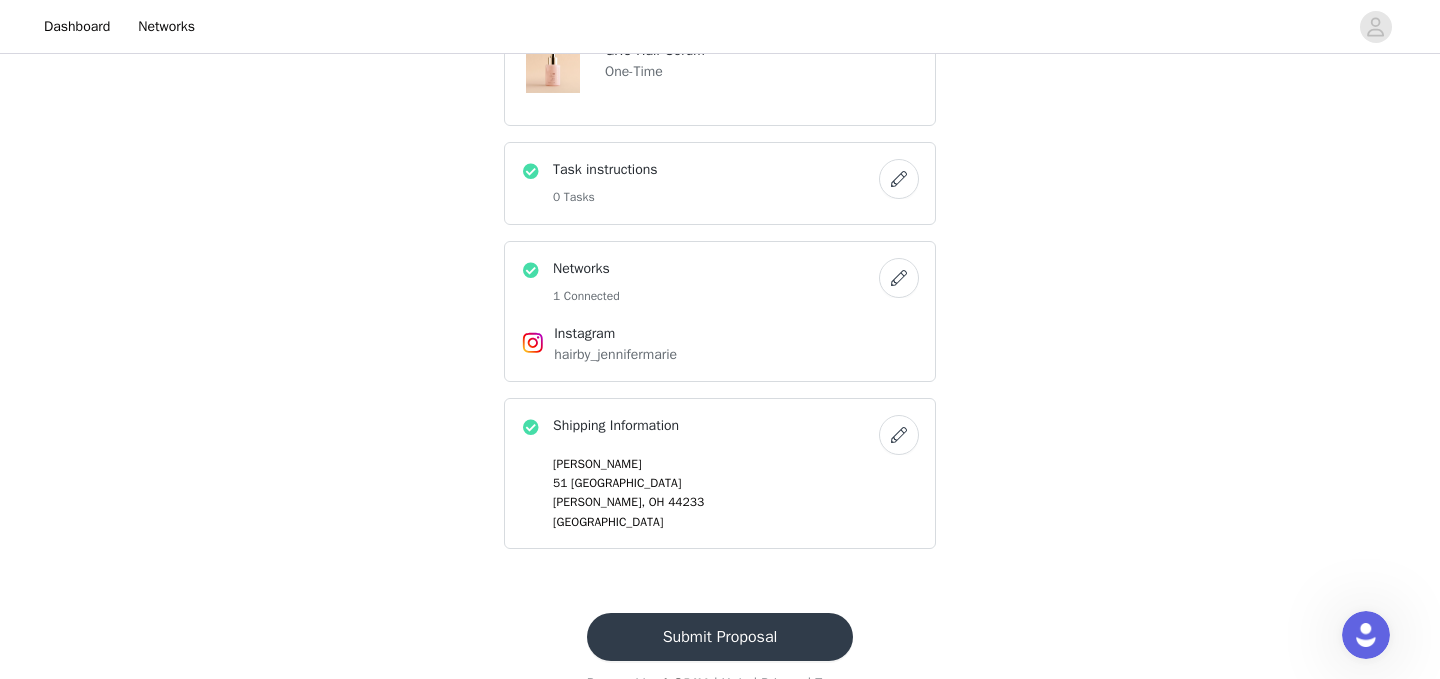 scroll, scrollTop: 0, scrollLeft: 0, axis: both 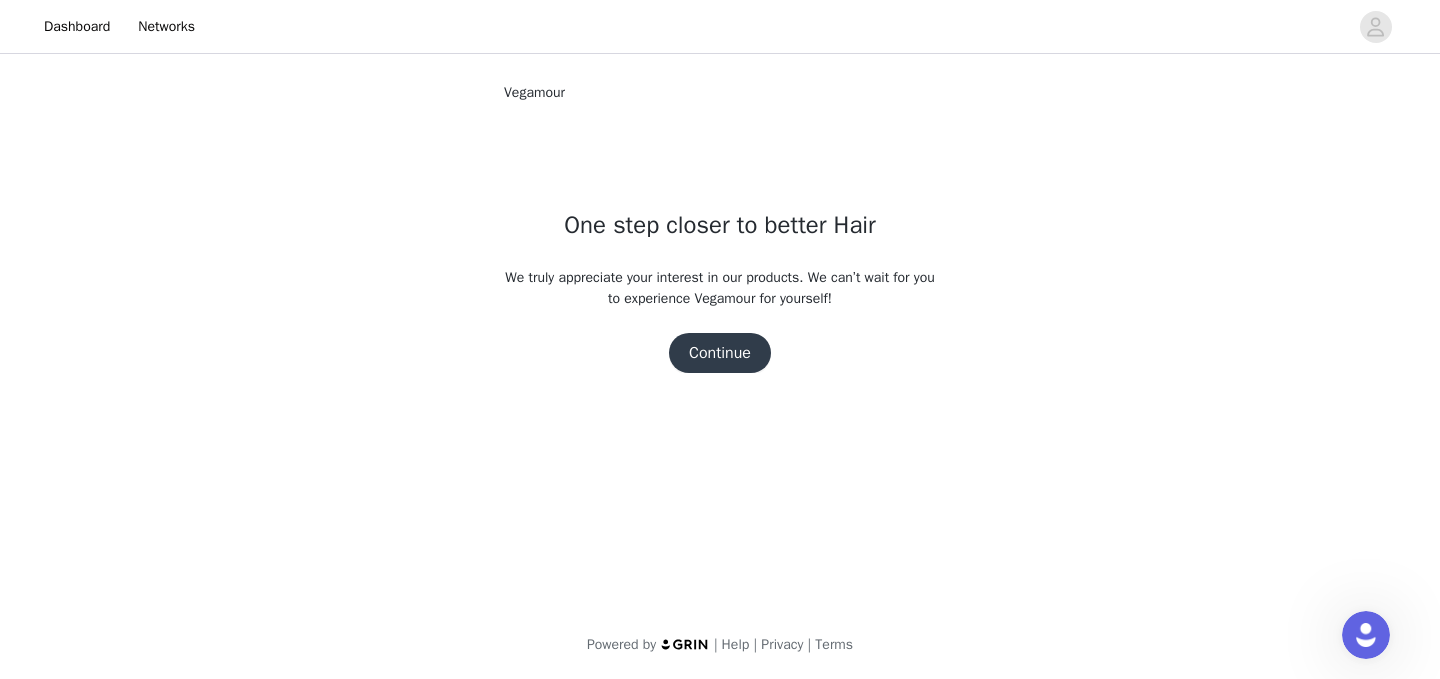 click on "Continue" at bounding box center [720, 353] 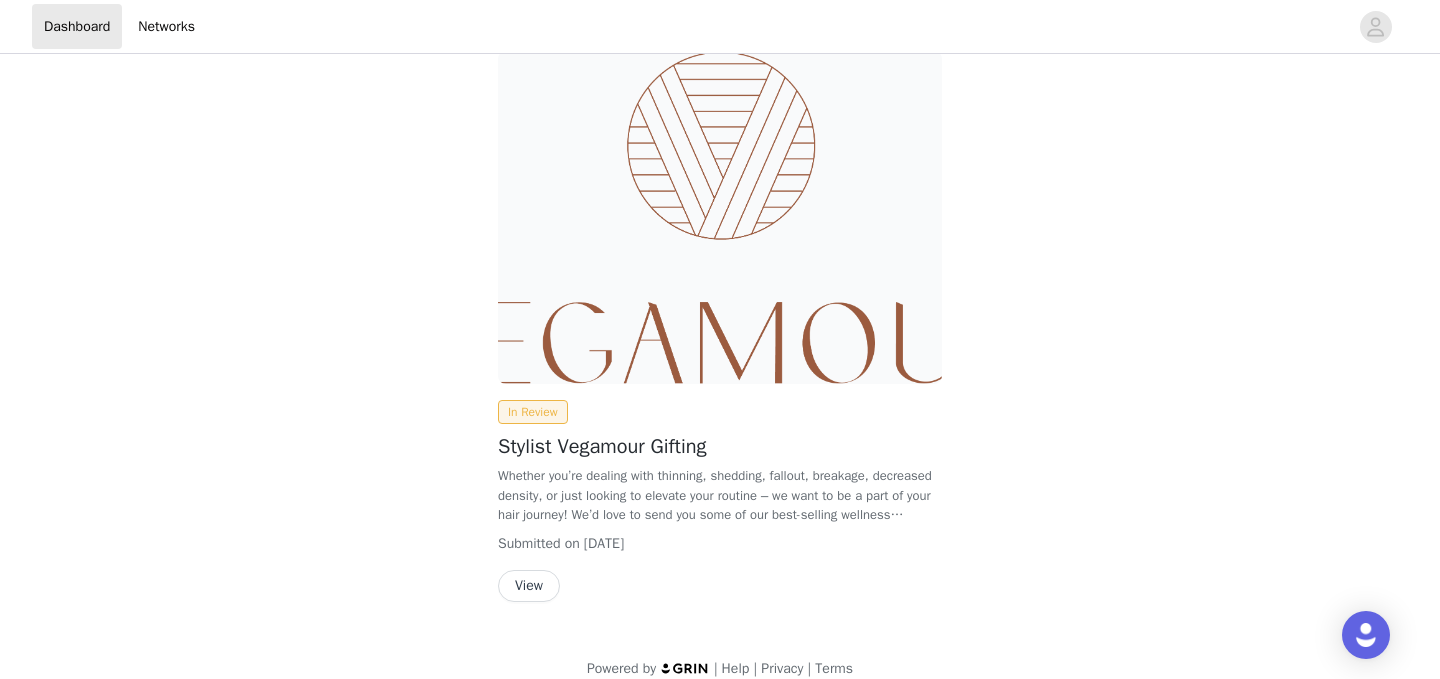 scroll, scrollTop: 54, scrollLeft: 0, axis: vertical 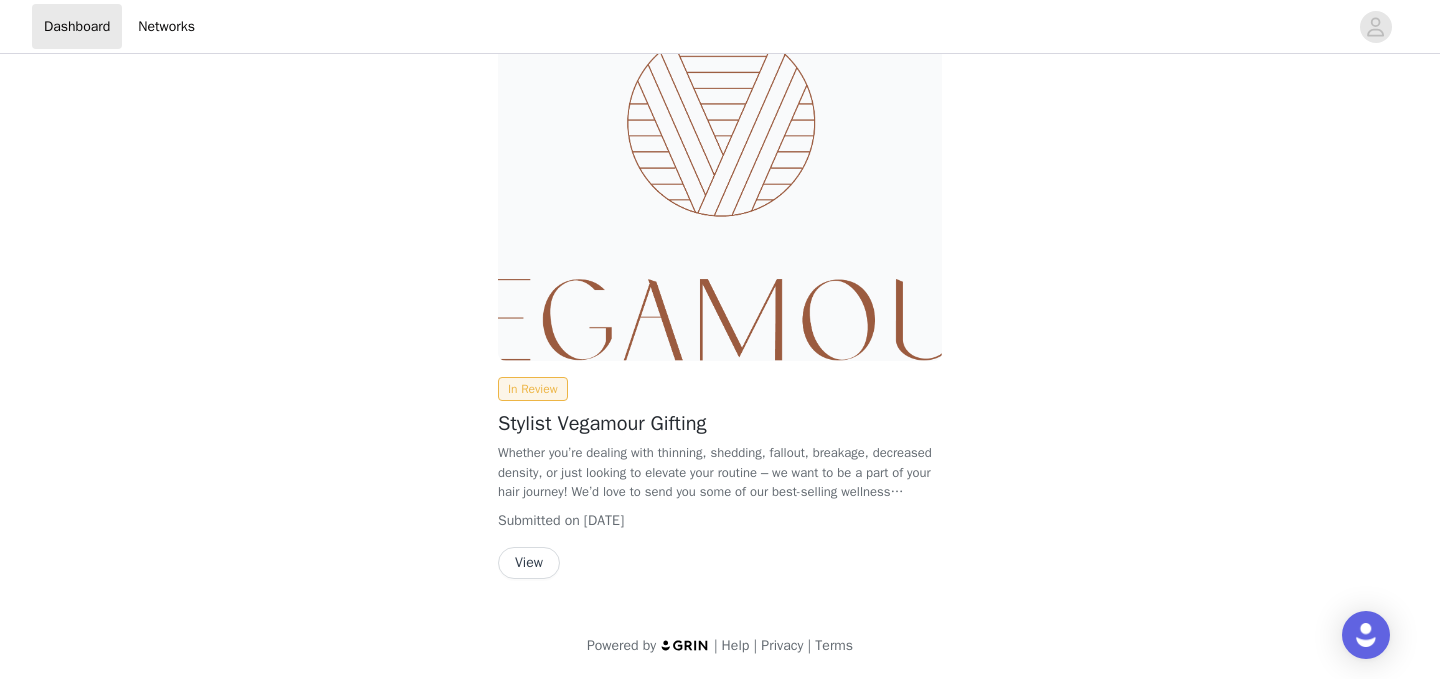 click on "View" at bounding box center (529, 563) 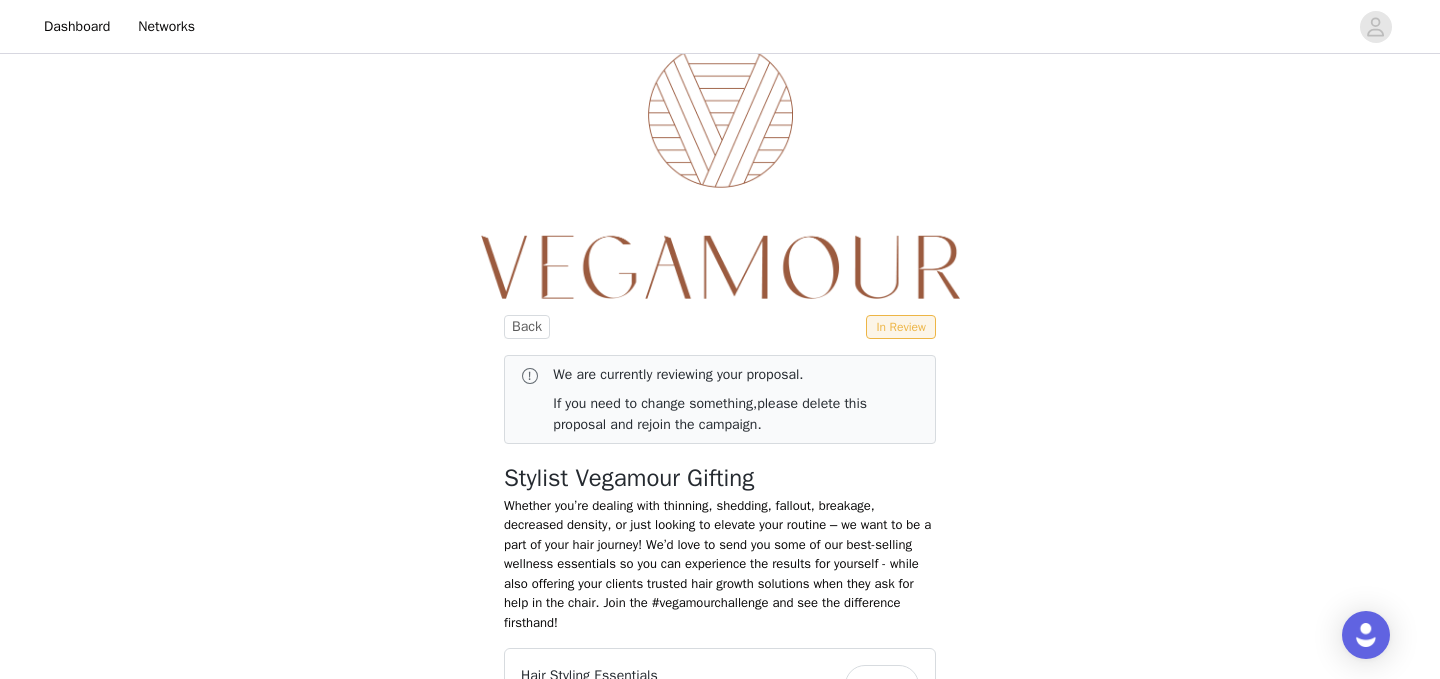 scroll, scrollTop: 0, scrollLeft: 0, axis: both 